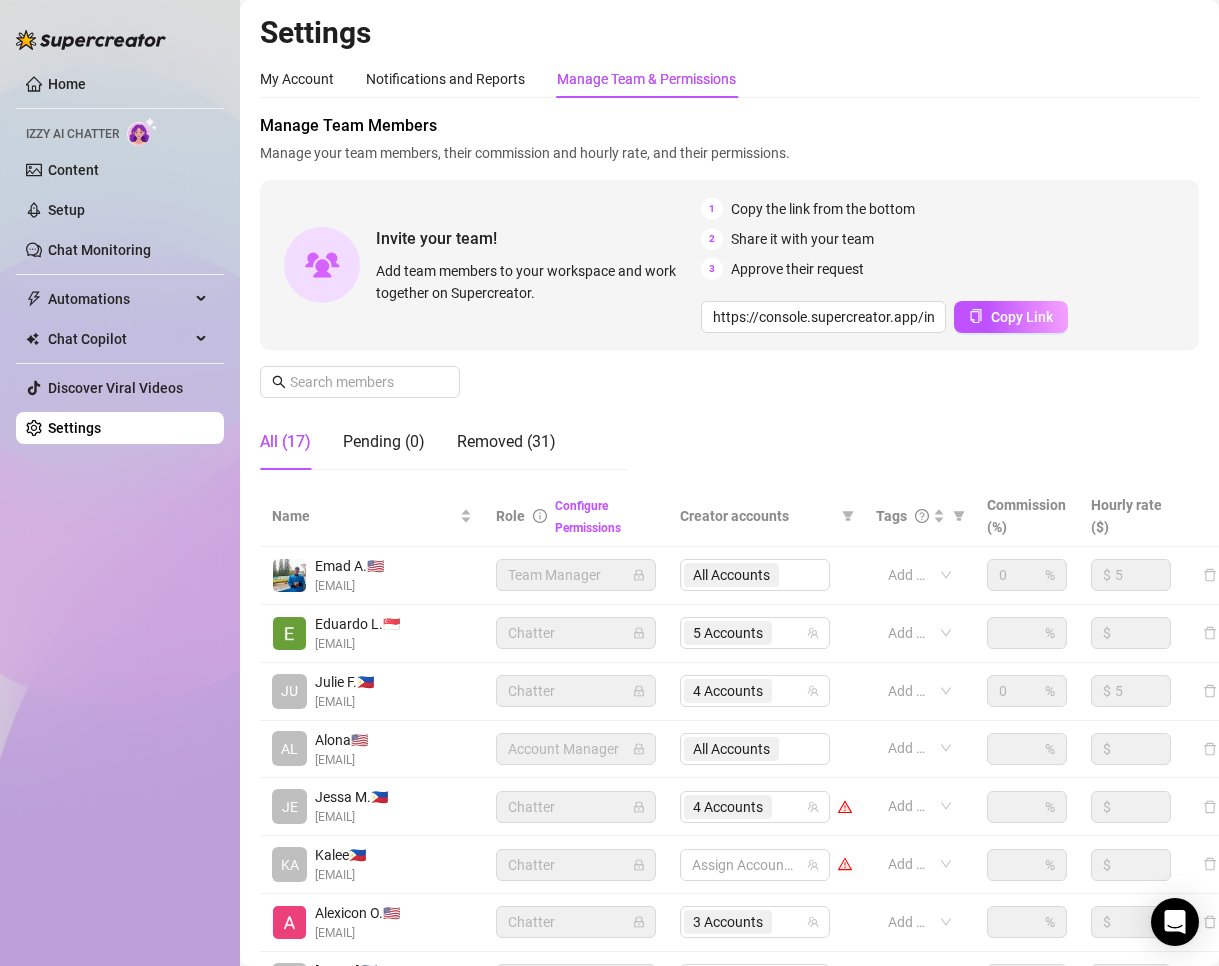 scroll, scrollTop: 0, scrollLeft: 0, axis: both 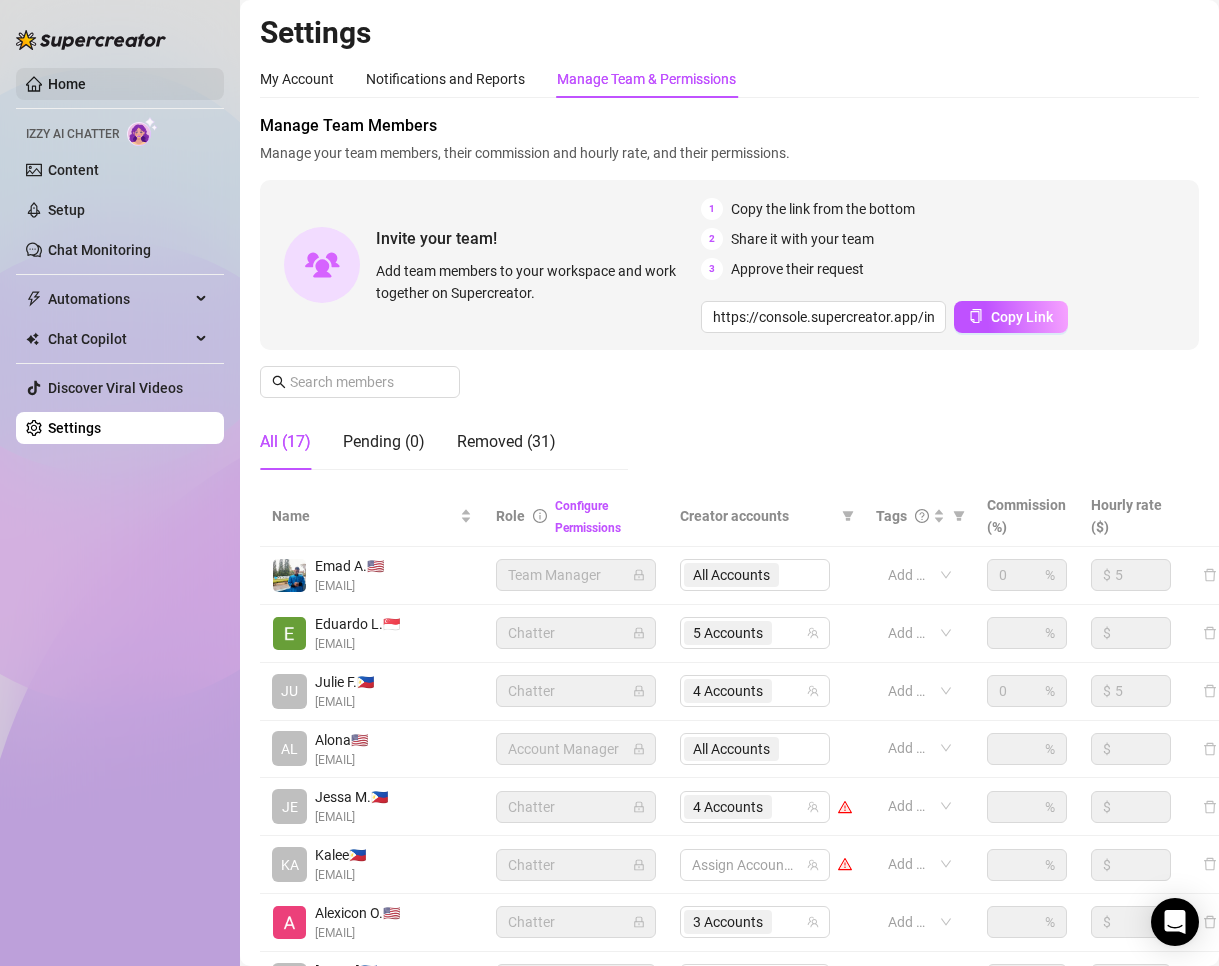 click on "Home" at bounding box center [67, 84] 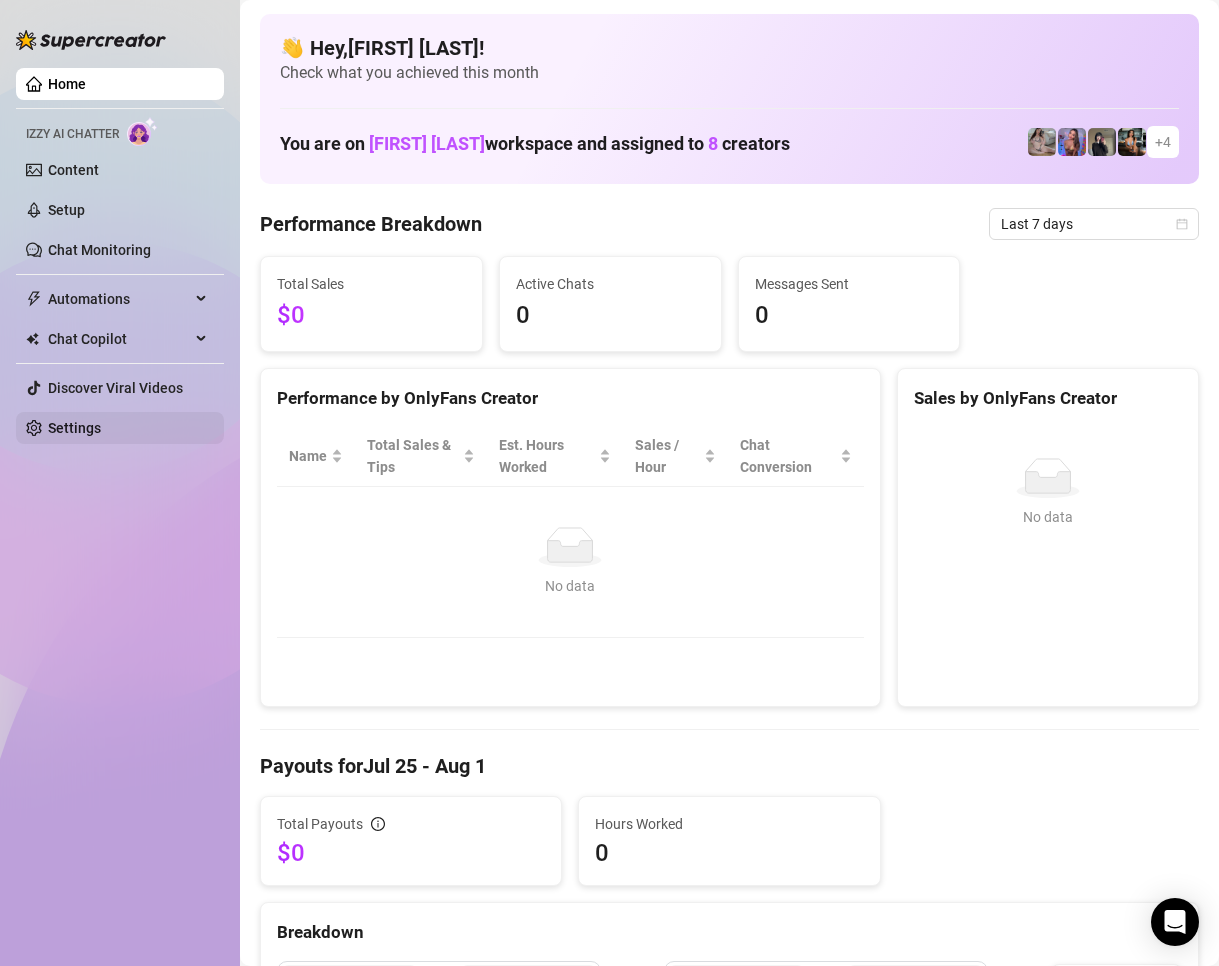 click on "Settings" at bounding box center (74, 428) 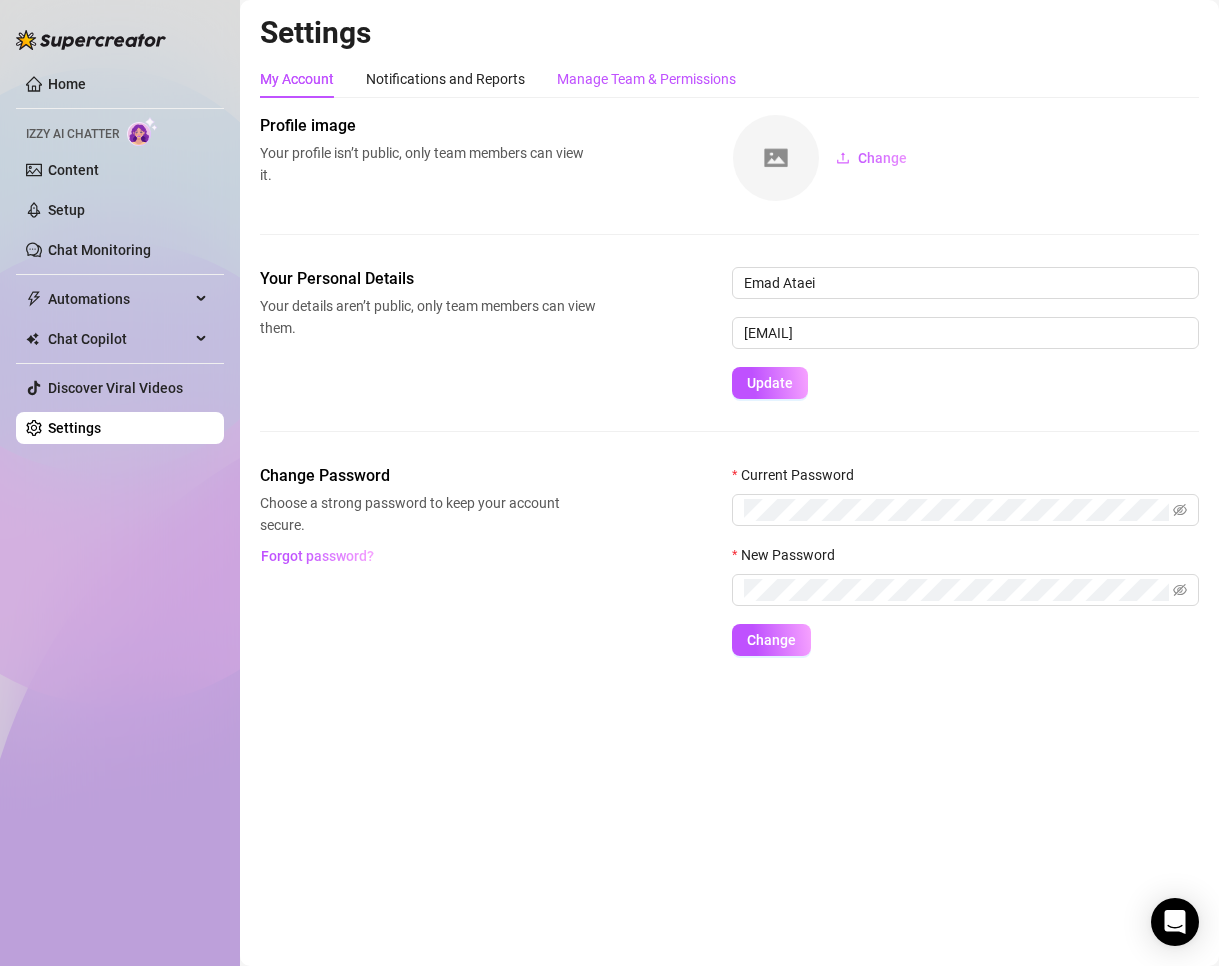 click on "Manage Team & Permissions" at bounding box center [646, 79] 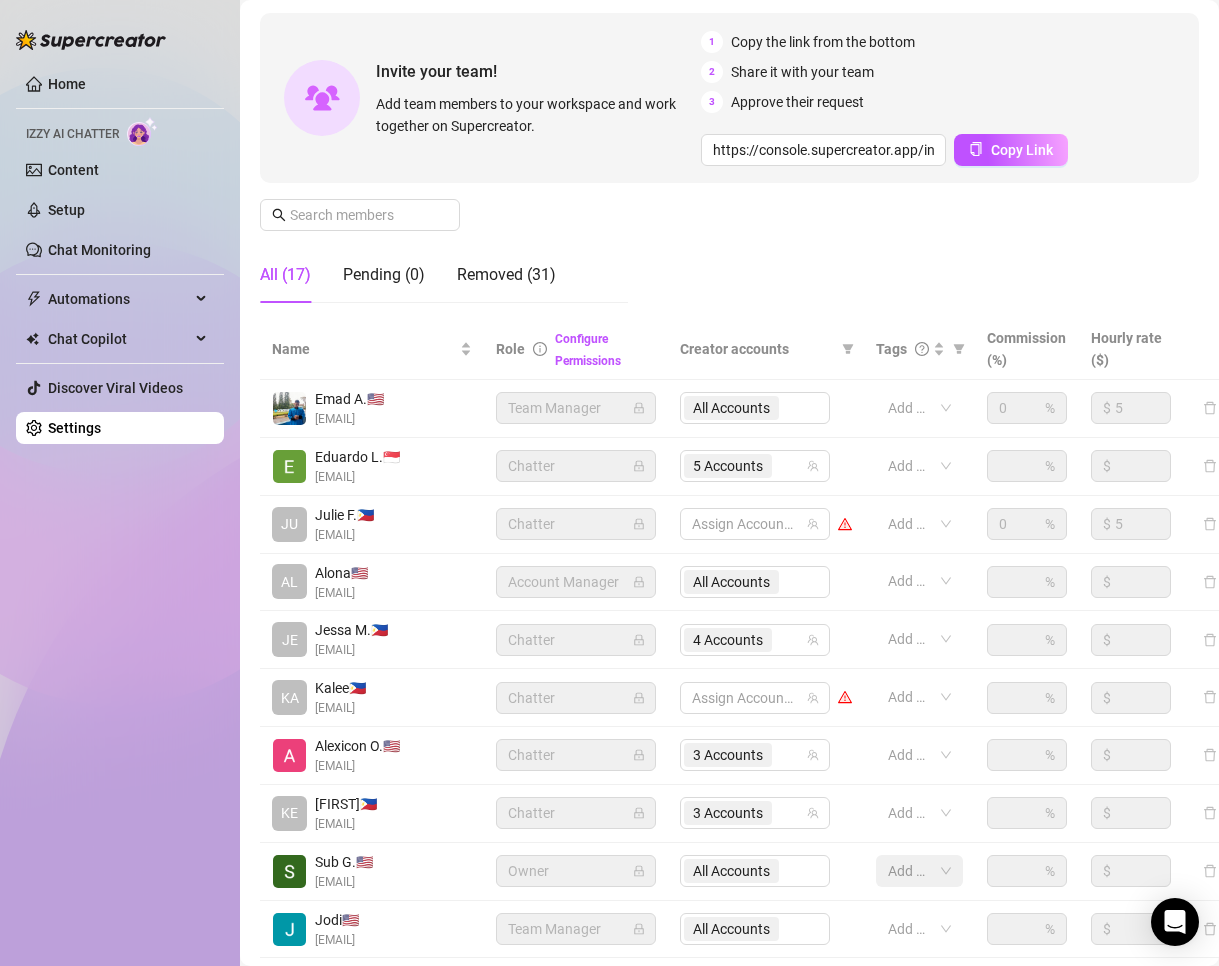 scroll, scrollTop: 200, scrollLeft: 0, axis: vertical 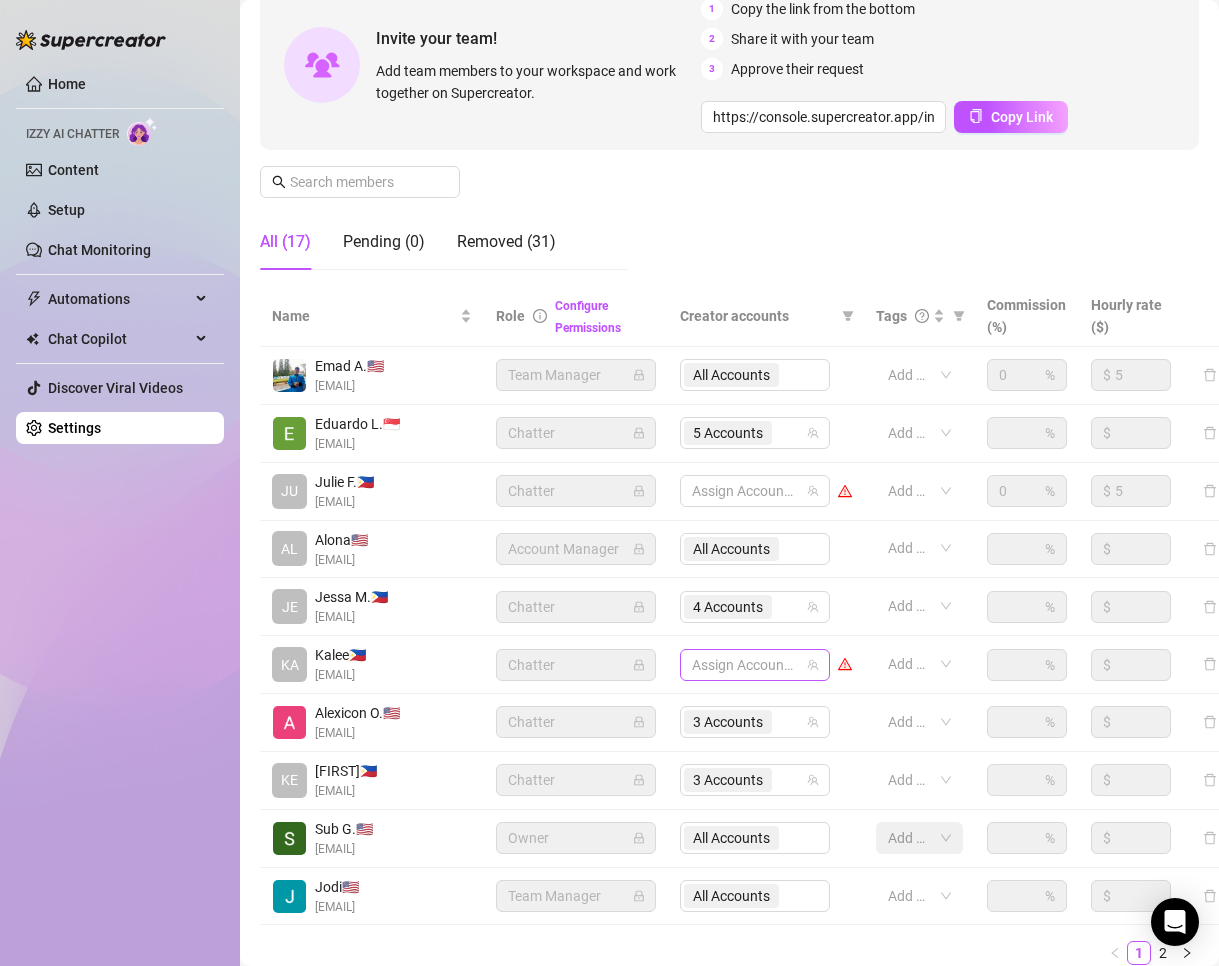 click at bounding box center [744, 665] 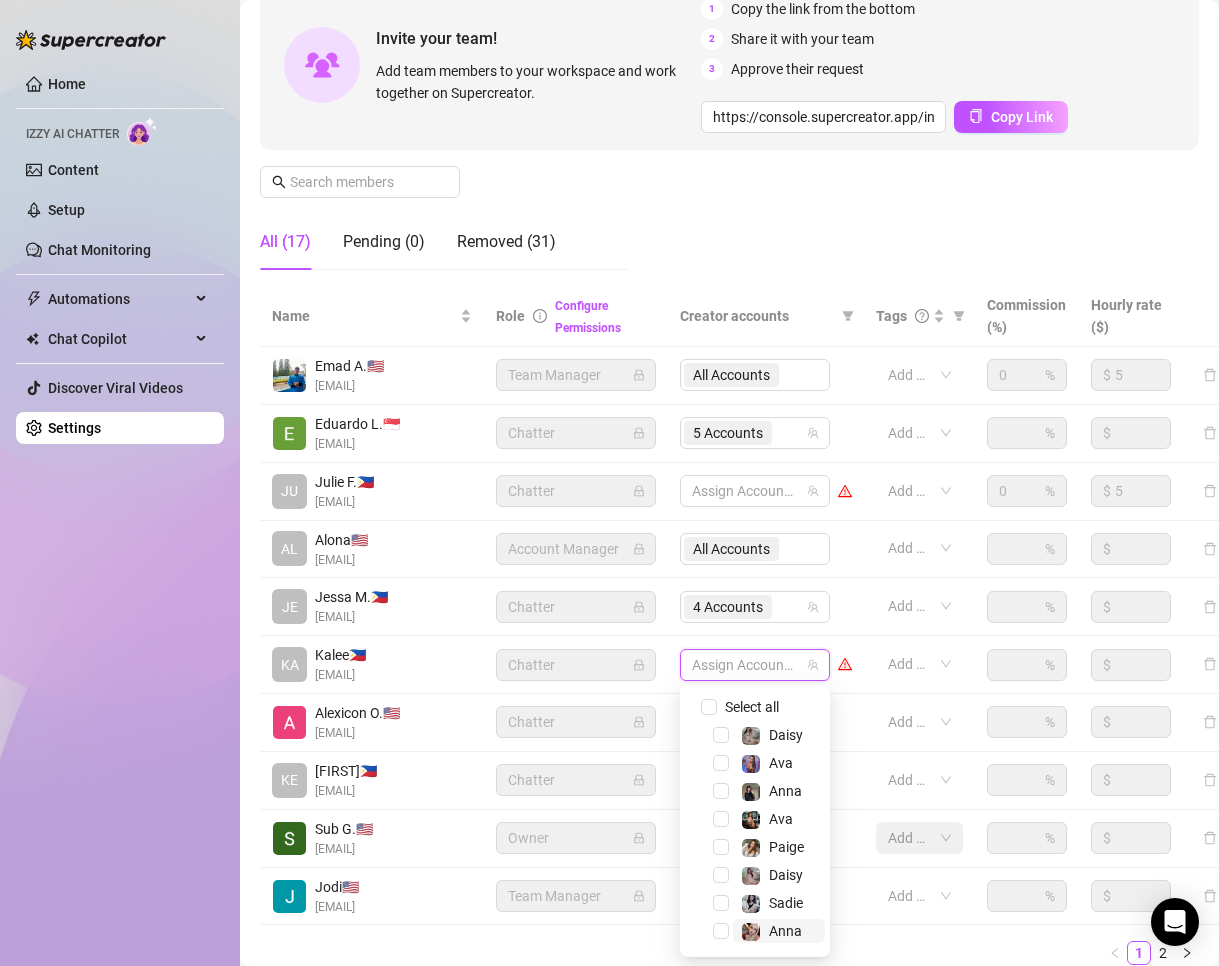 click on "Anna" at bounding box center (779, 931) 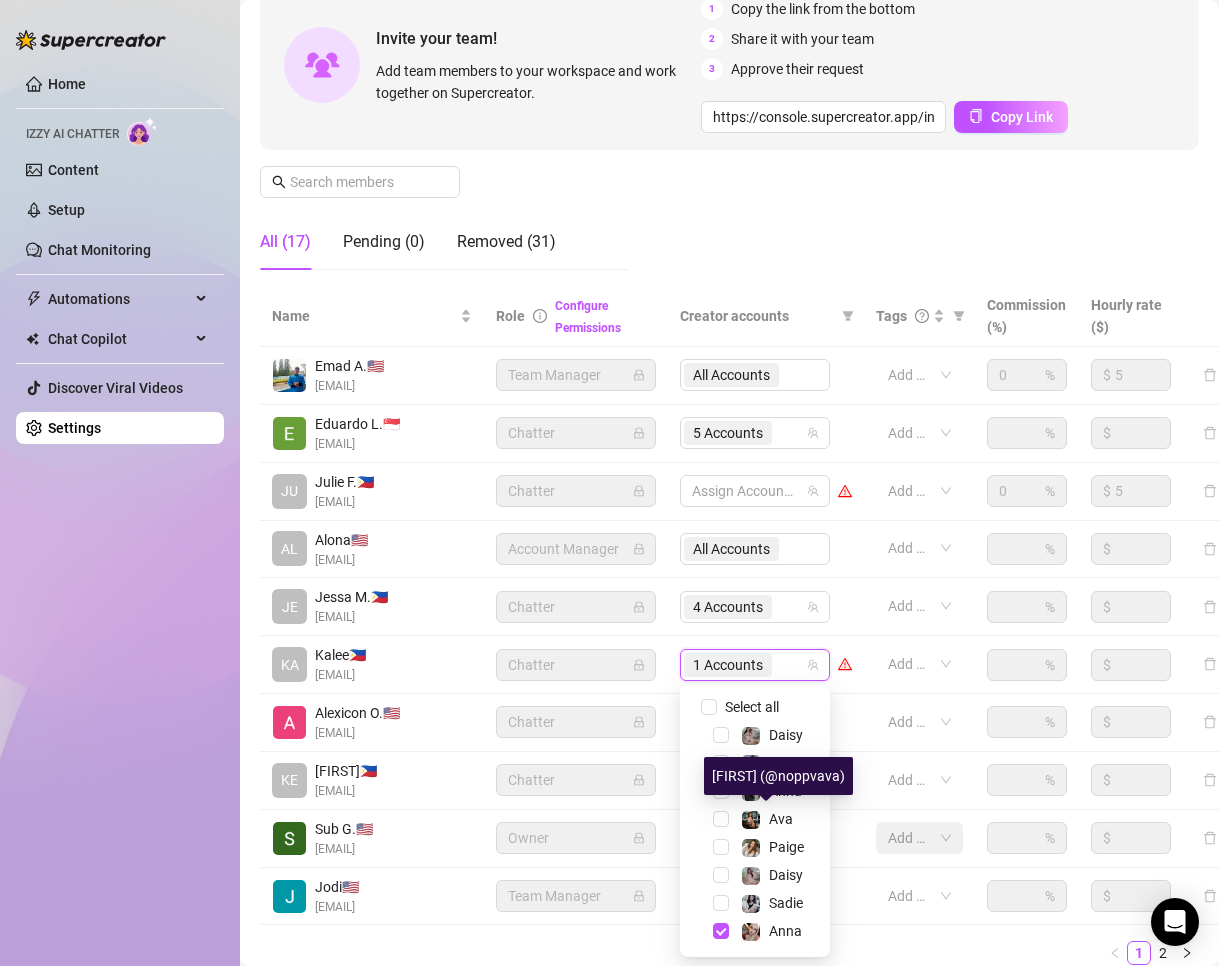 click on "[FIRST] (@noppvava)" at bounding box center (778, 776) 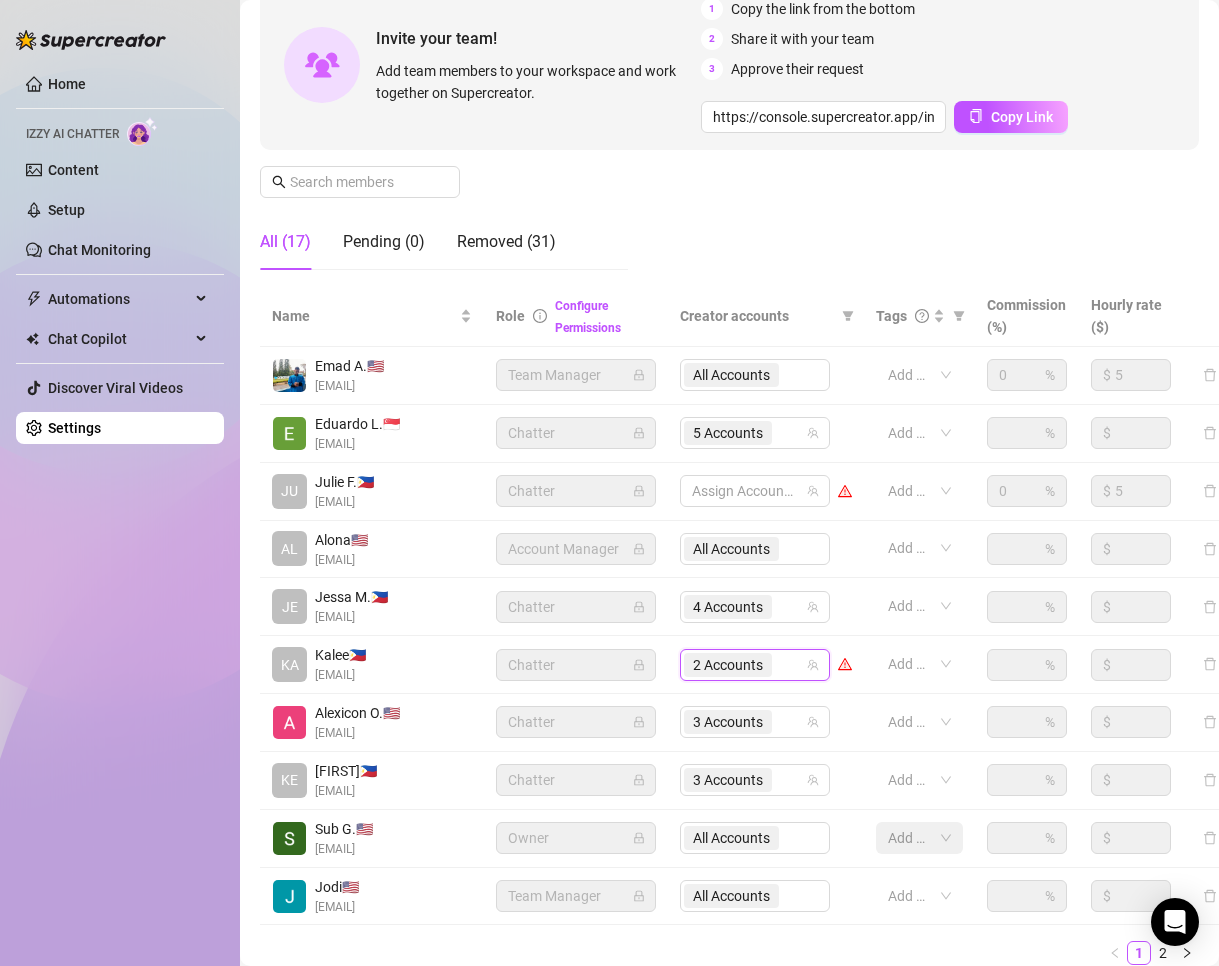 click on "2 Accounts" at bounding box center (744, 665) 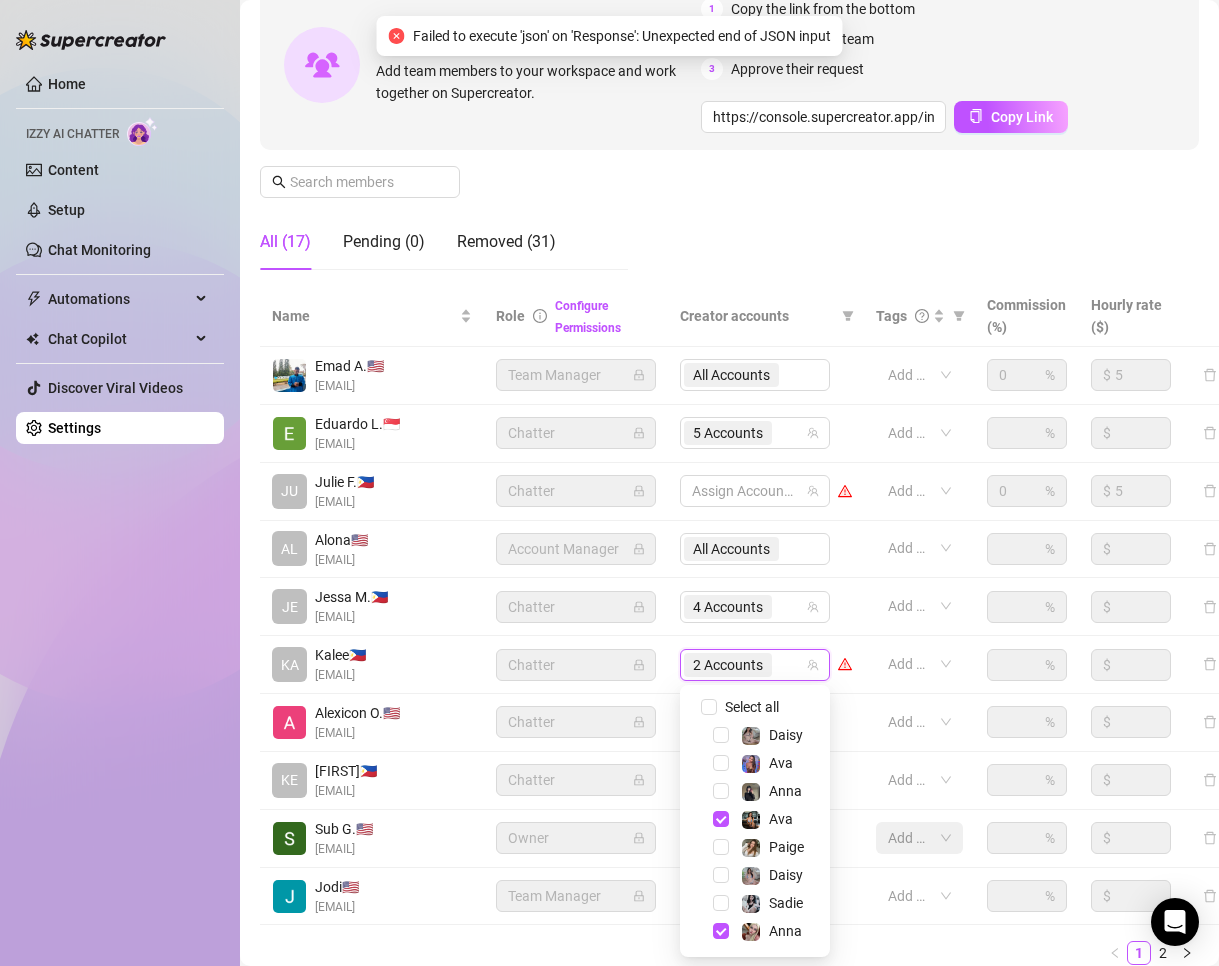click on "Ava" at bounding box center [755, 819] 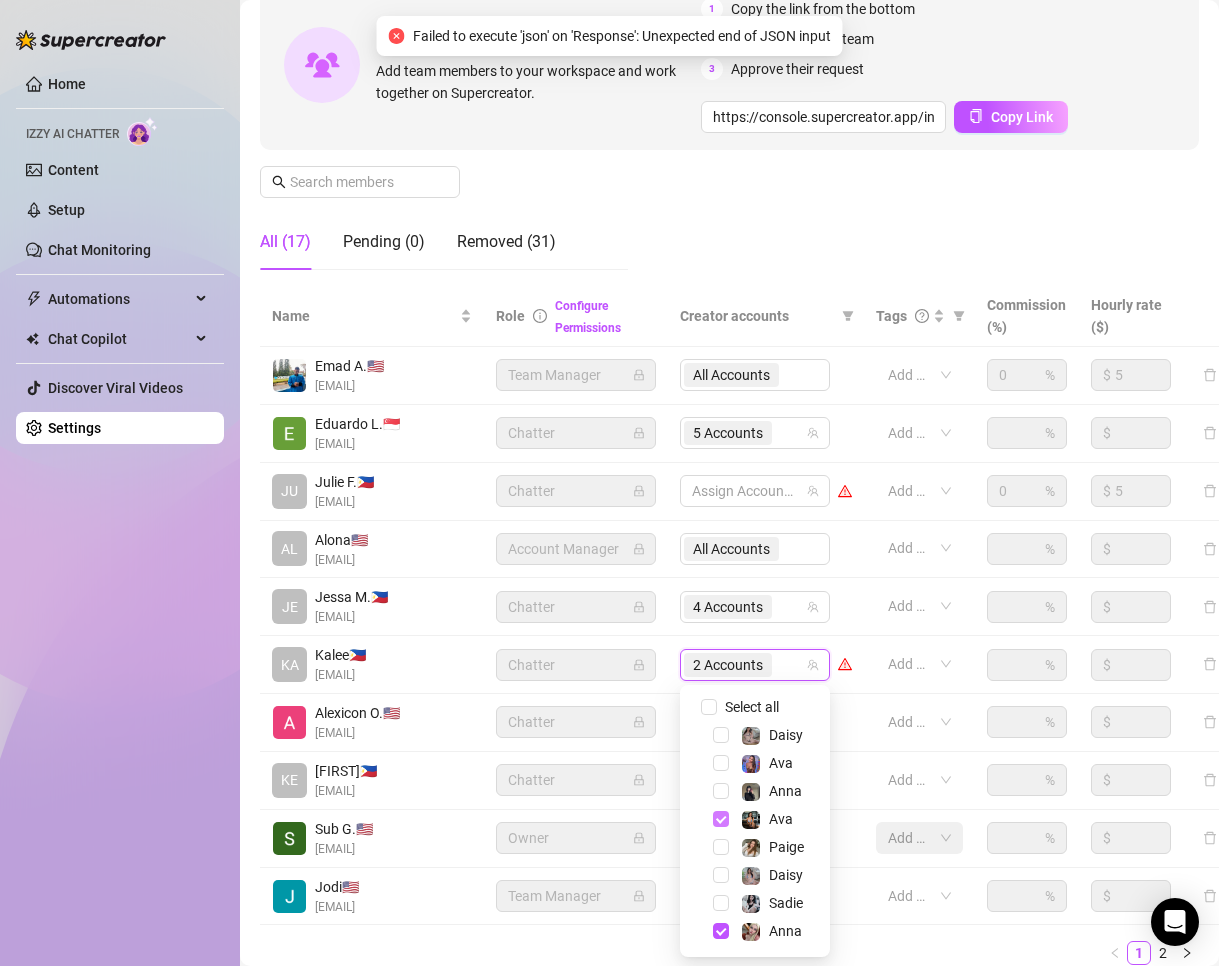 click at bounding box center (721, 819) 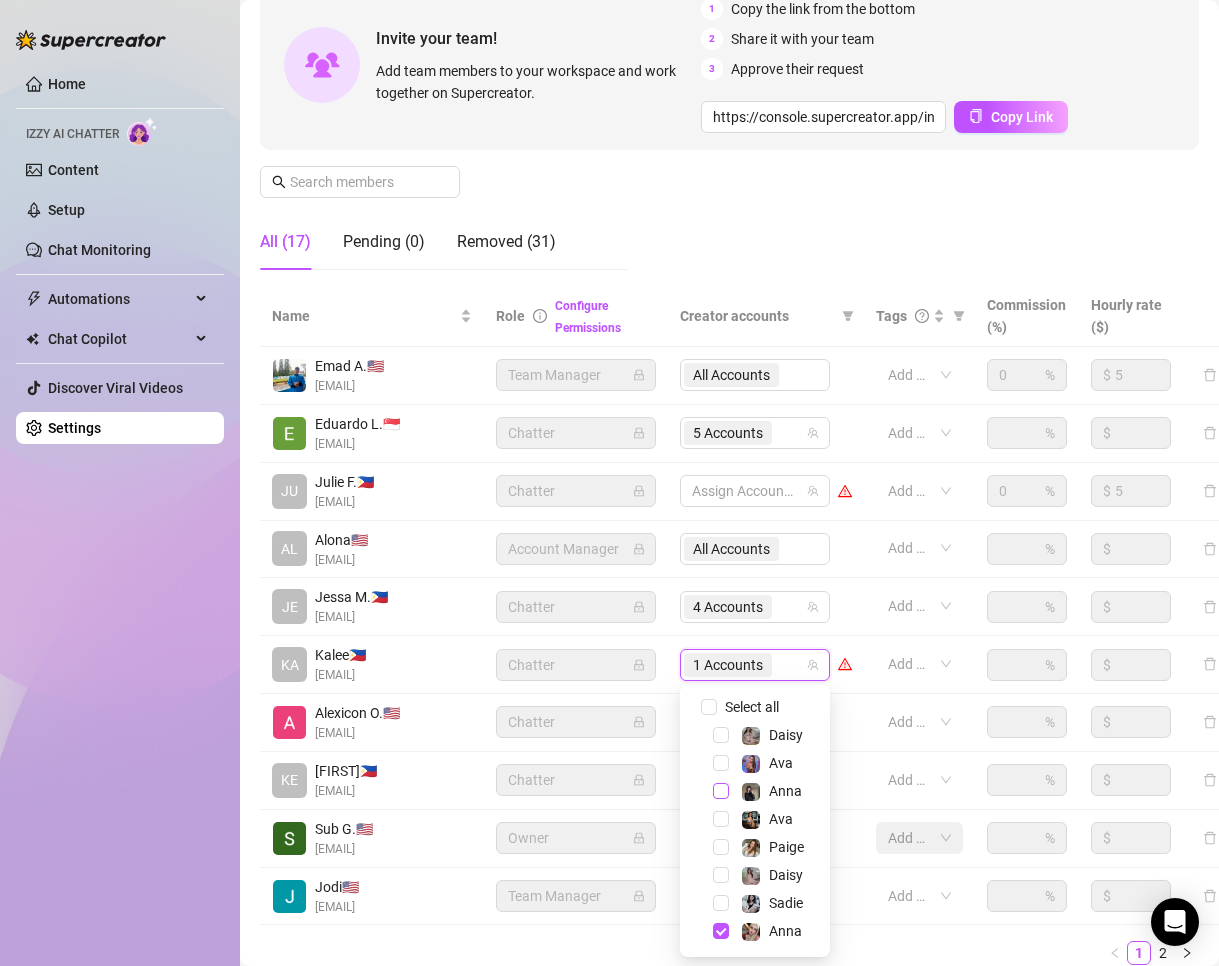 click at bounding box center (721, 791) 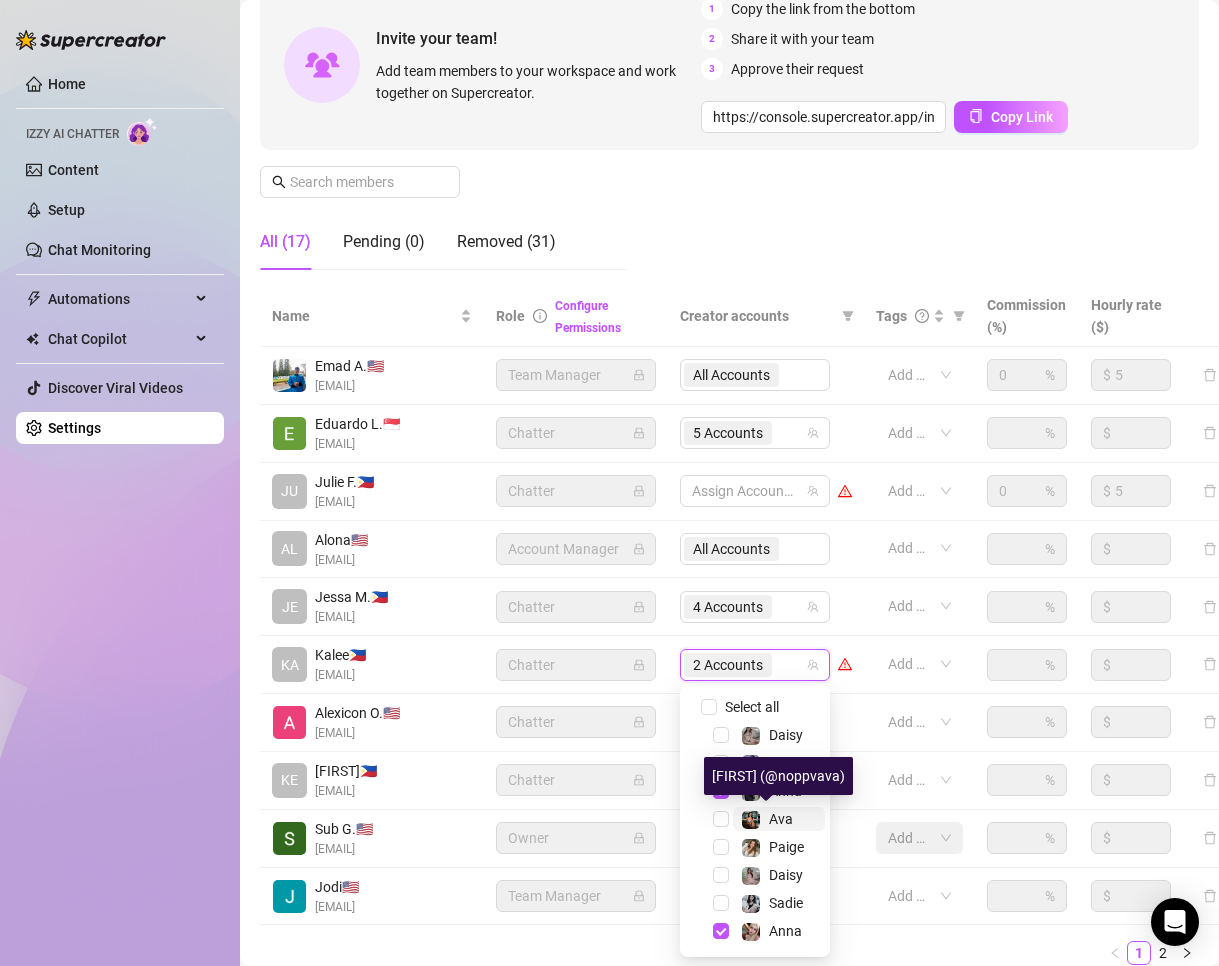 click on "Ava" at bounding box center [781, 819] 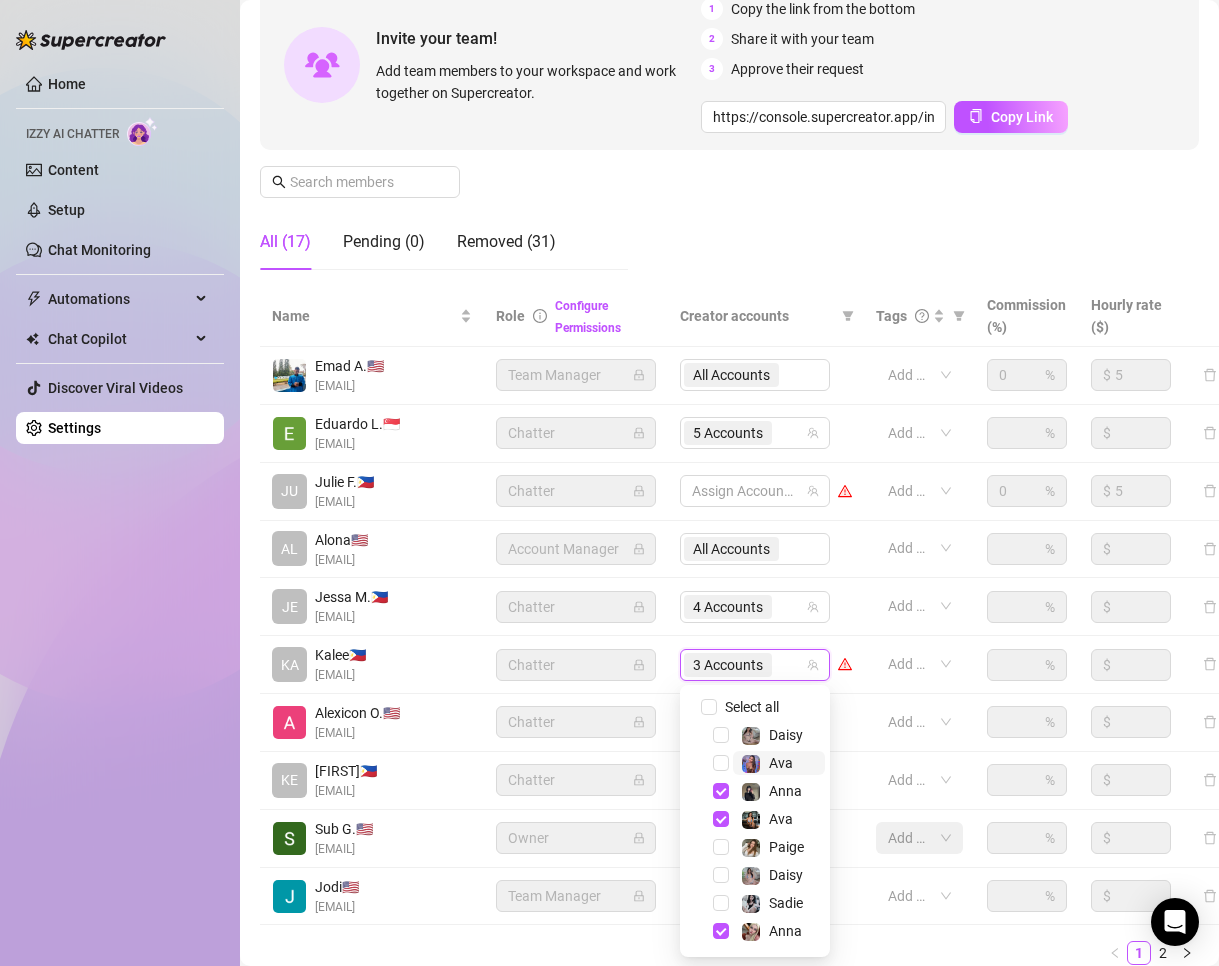 click on "Ava" at bounding box center (779, 763) 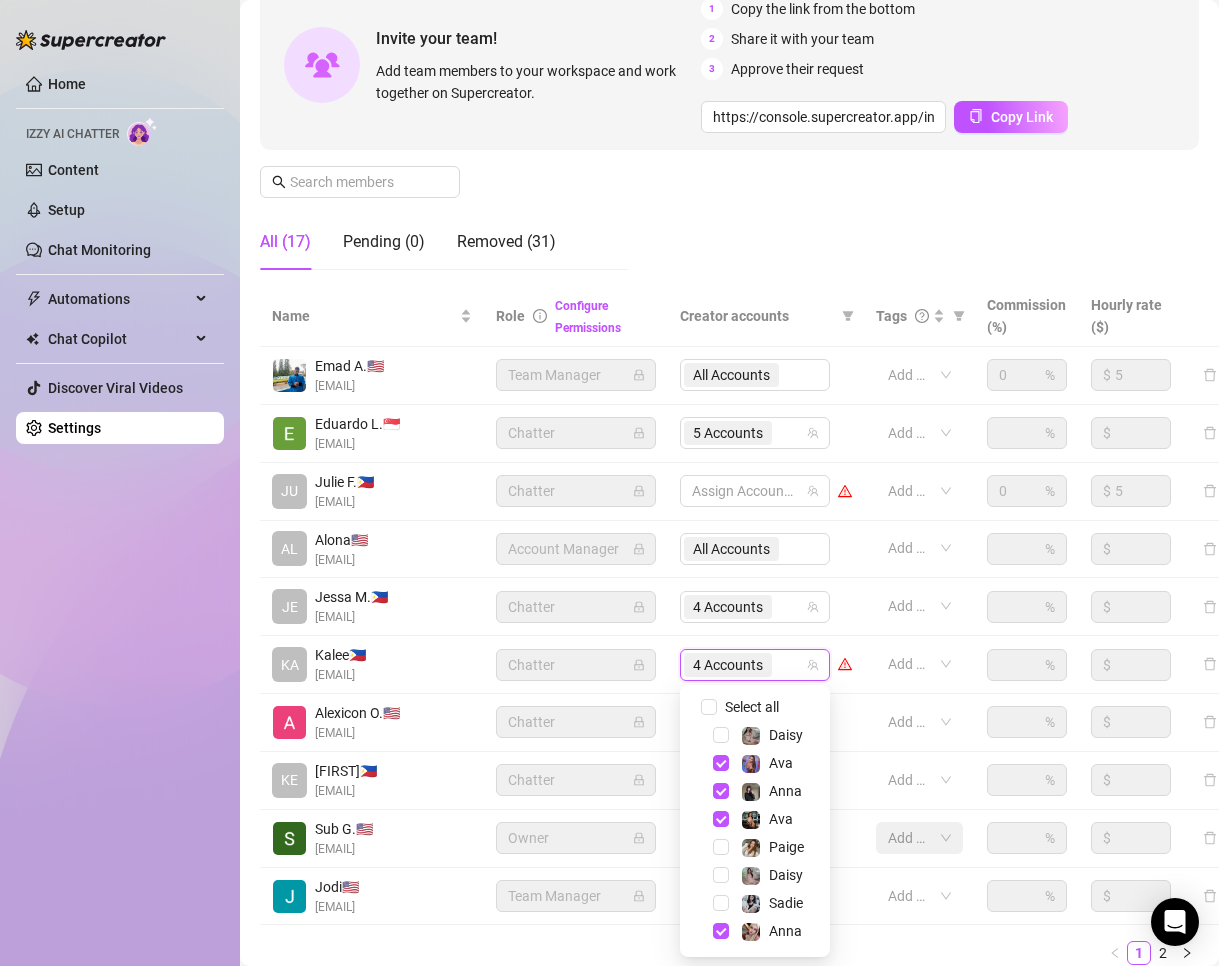 click on "3 Accounts" at bounding box center (766, 723) 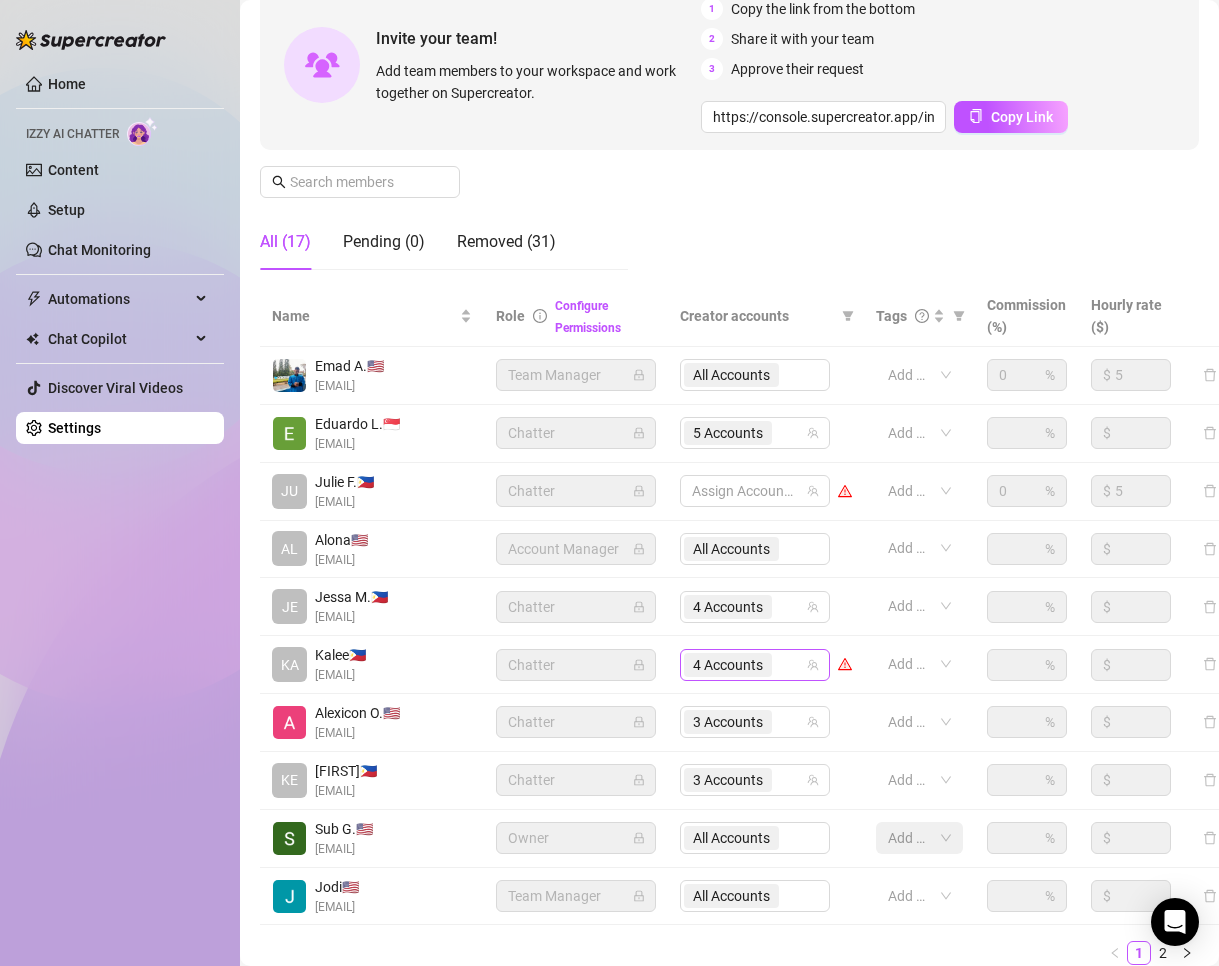 scroll, scrollTop: 300, scrollLeft: 0, axis: vertical 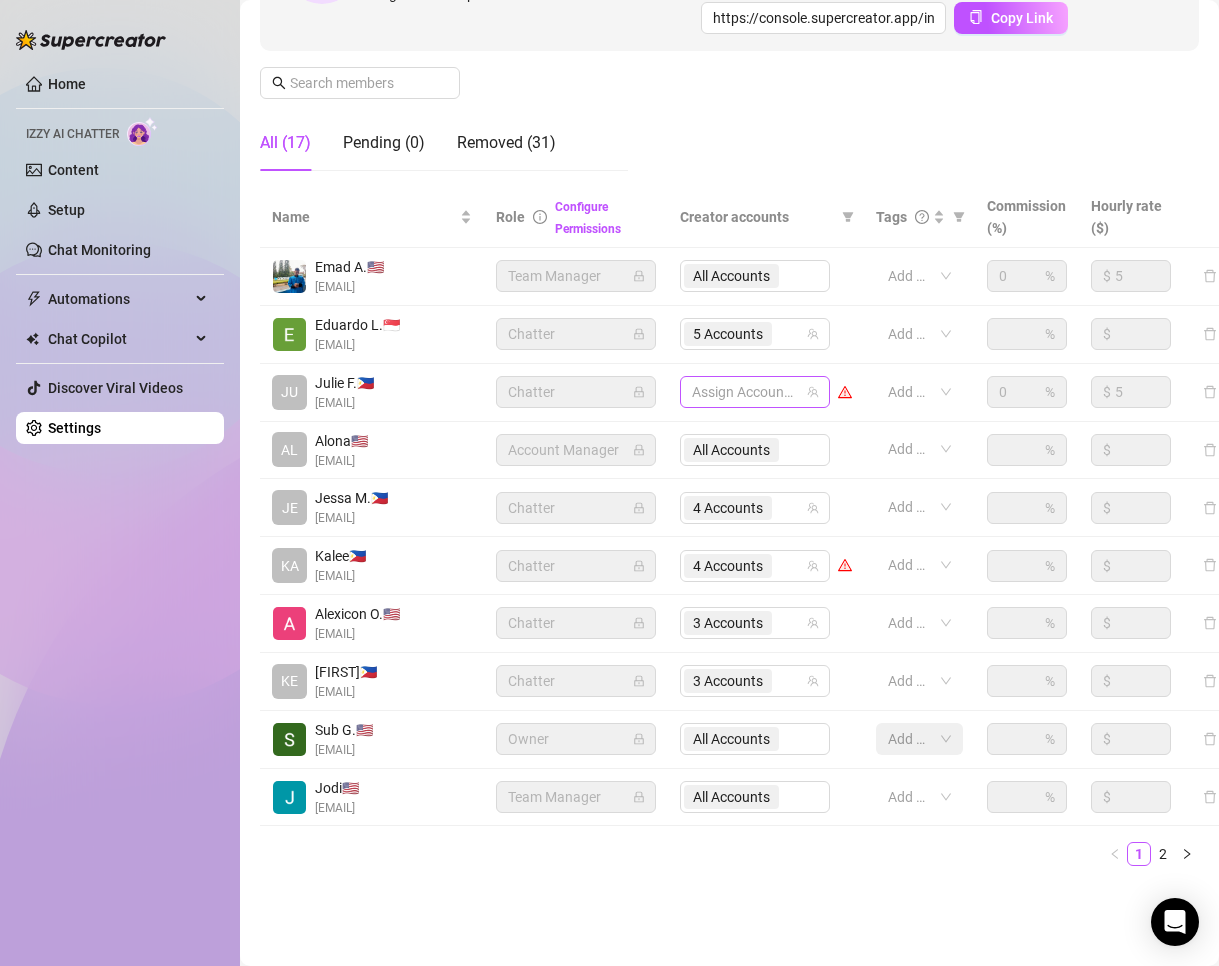 click at bounding box center [744, 392] 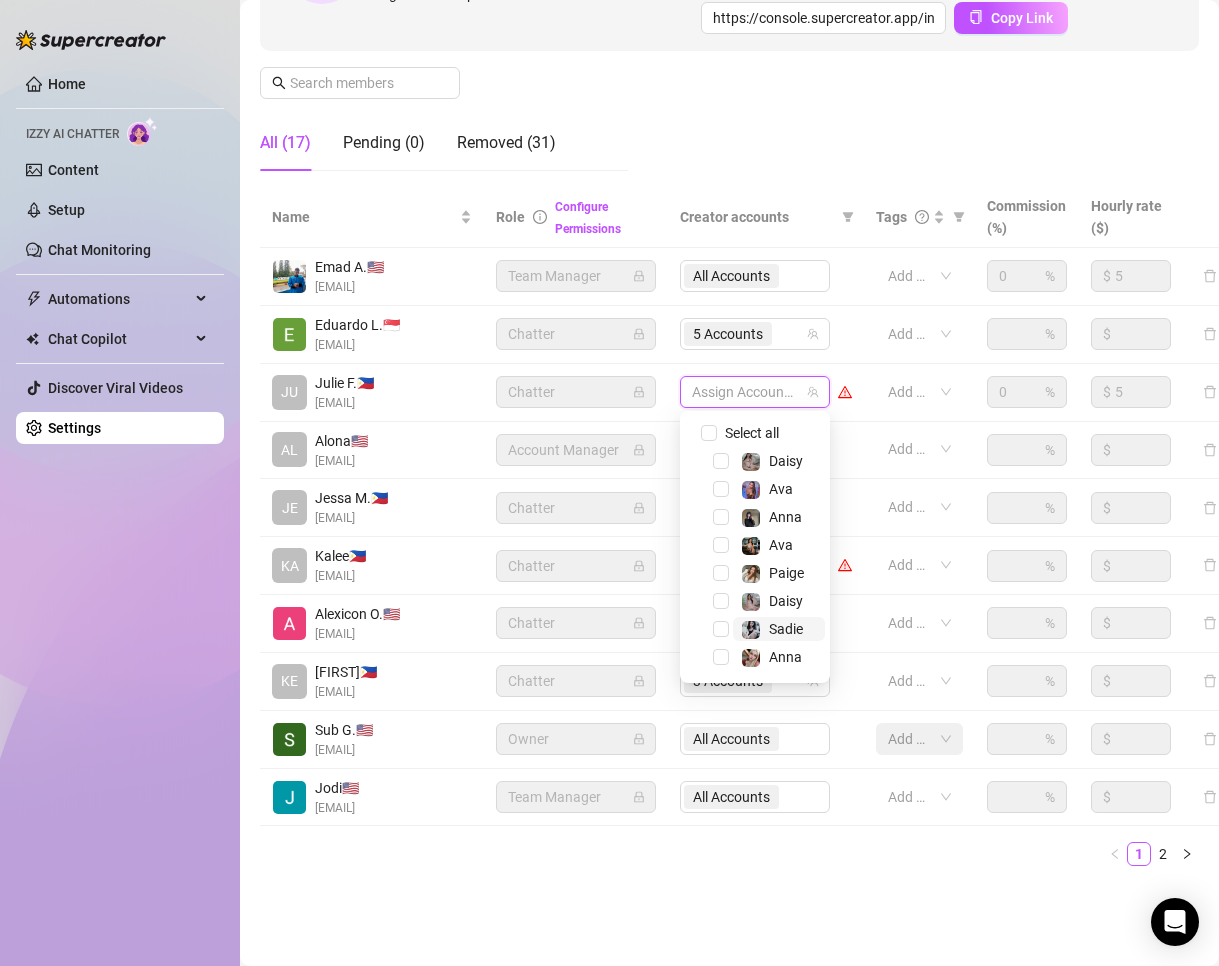 click on "Sadie" at bounding box center (779, 629) 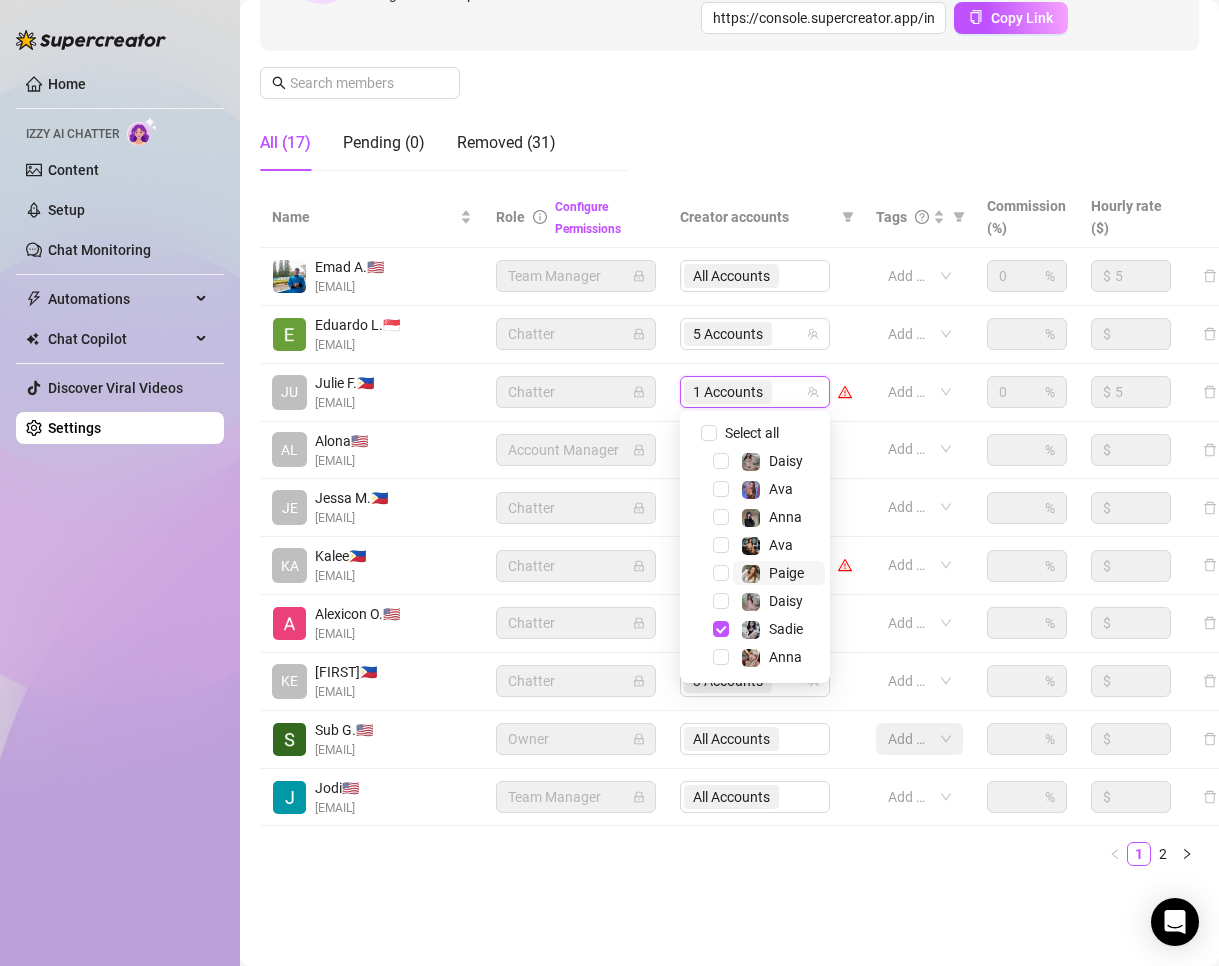 click on "Paige" at bounding box center [786, 573] 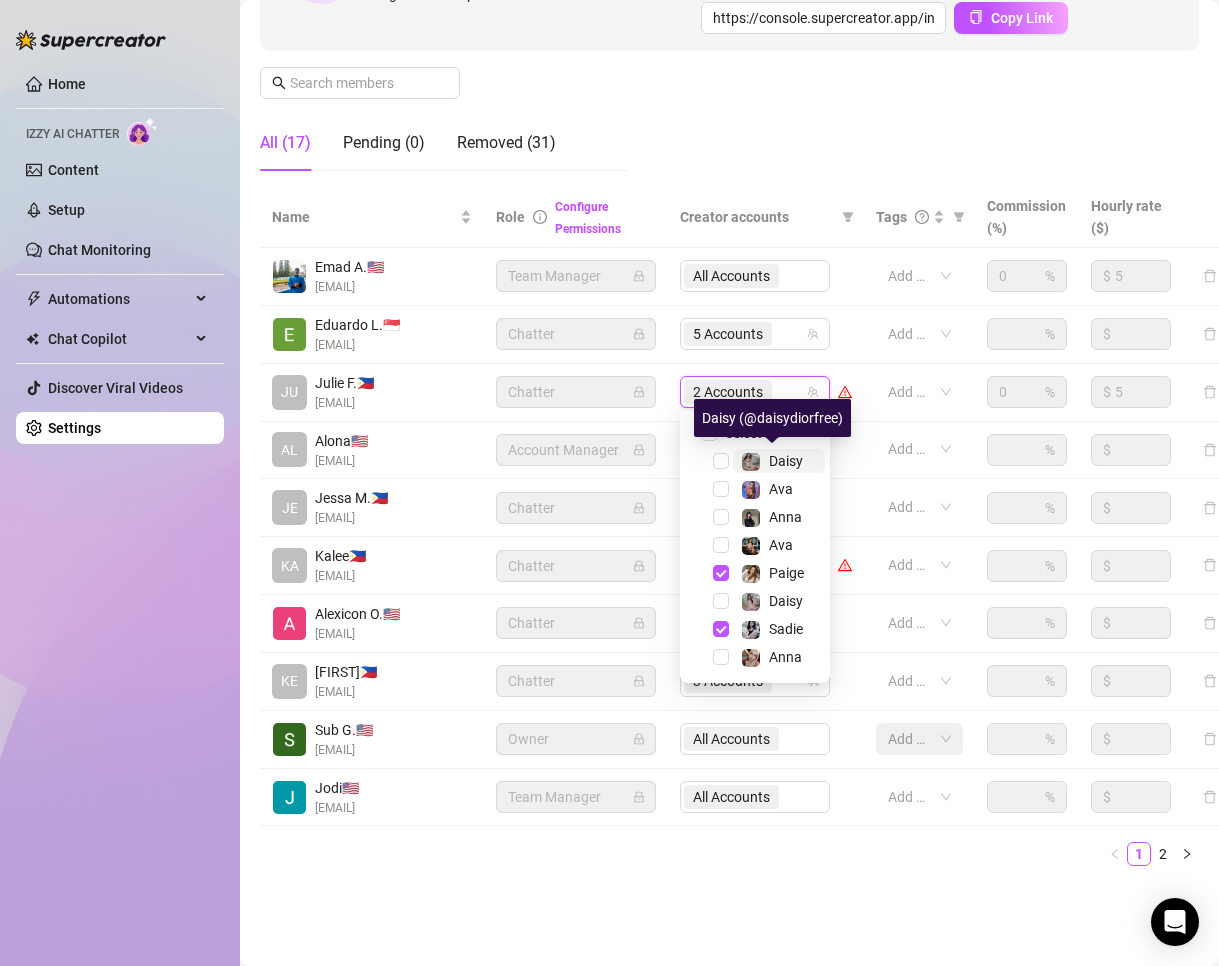 click on "Daisy" at bounding box center (786, 461) 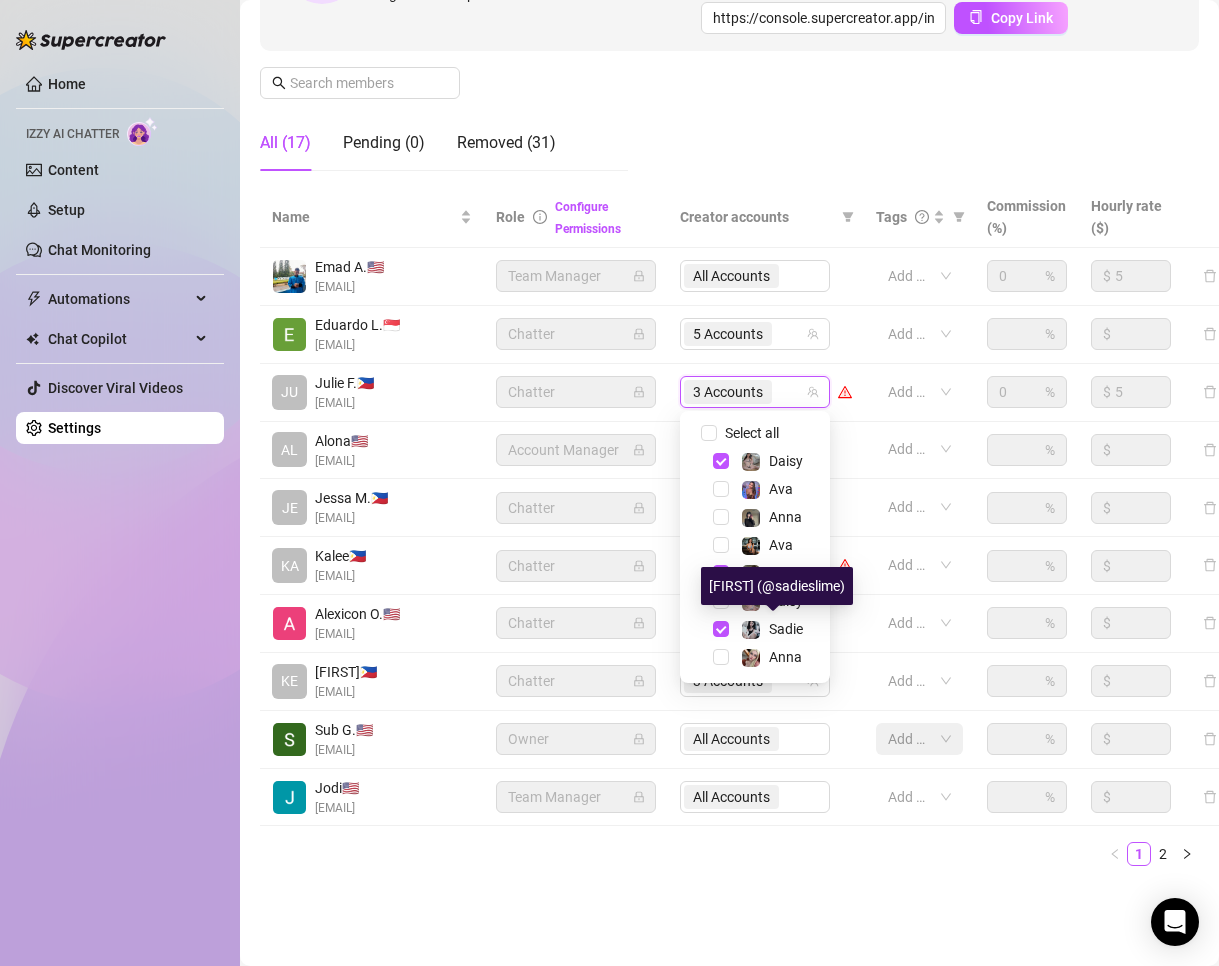 click on "[FIRST] (@sadieslime)" at bounding box center [777, 586] 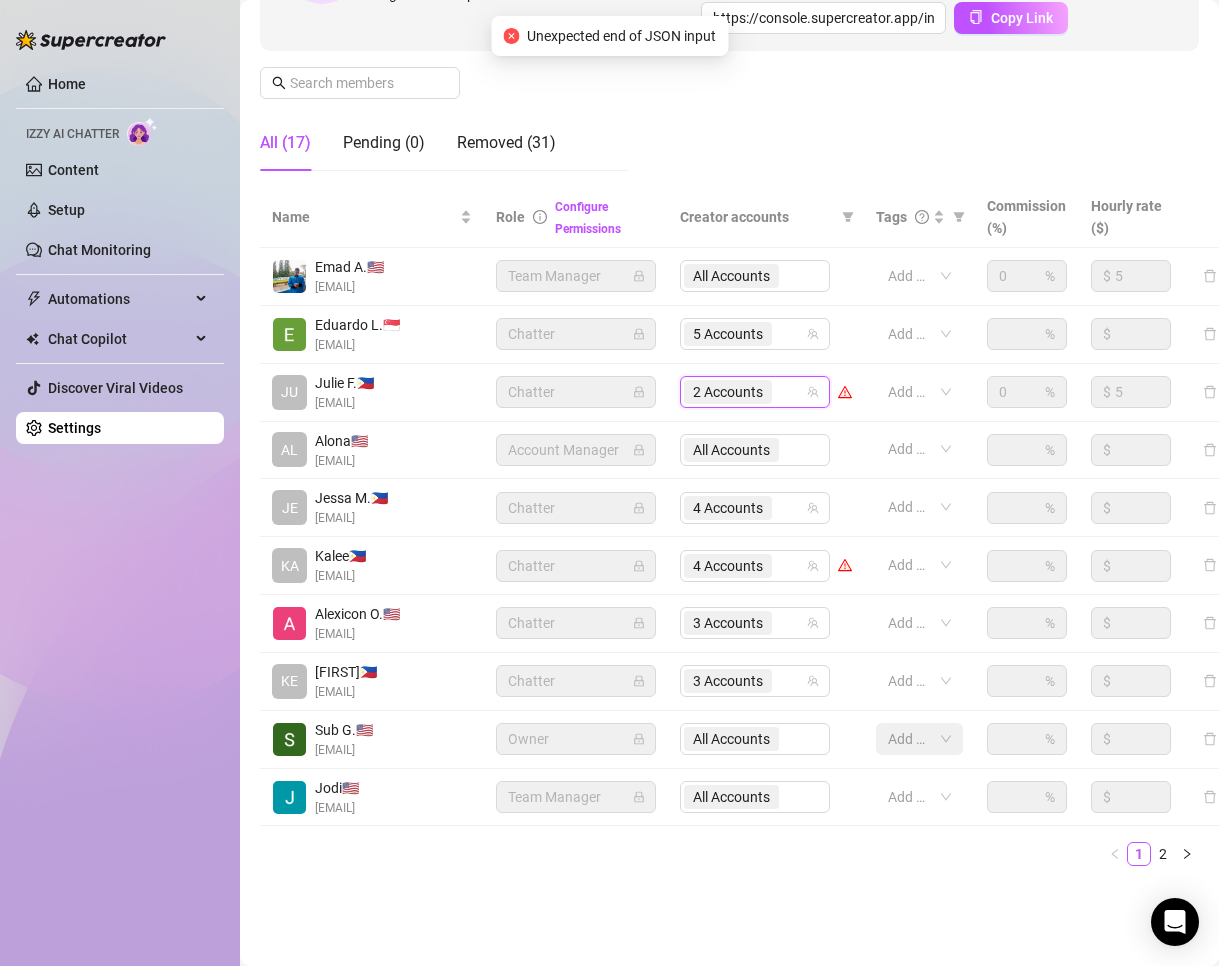 click on "2 Accounts" at bounding box center [744, 392] 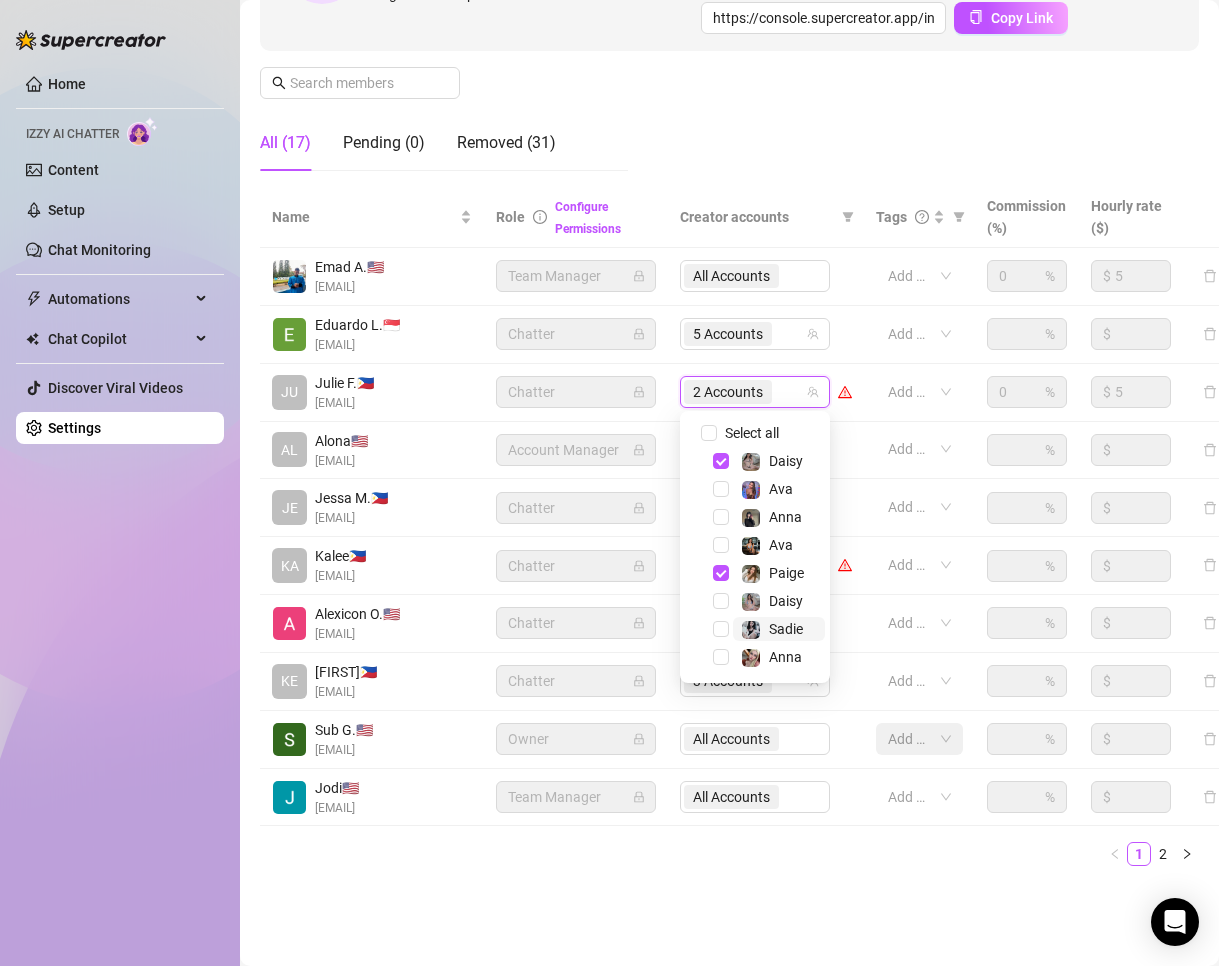 click on "Sadie" at bounding box center (779, 629) 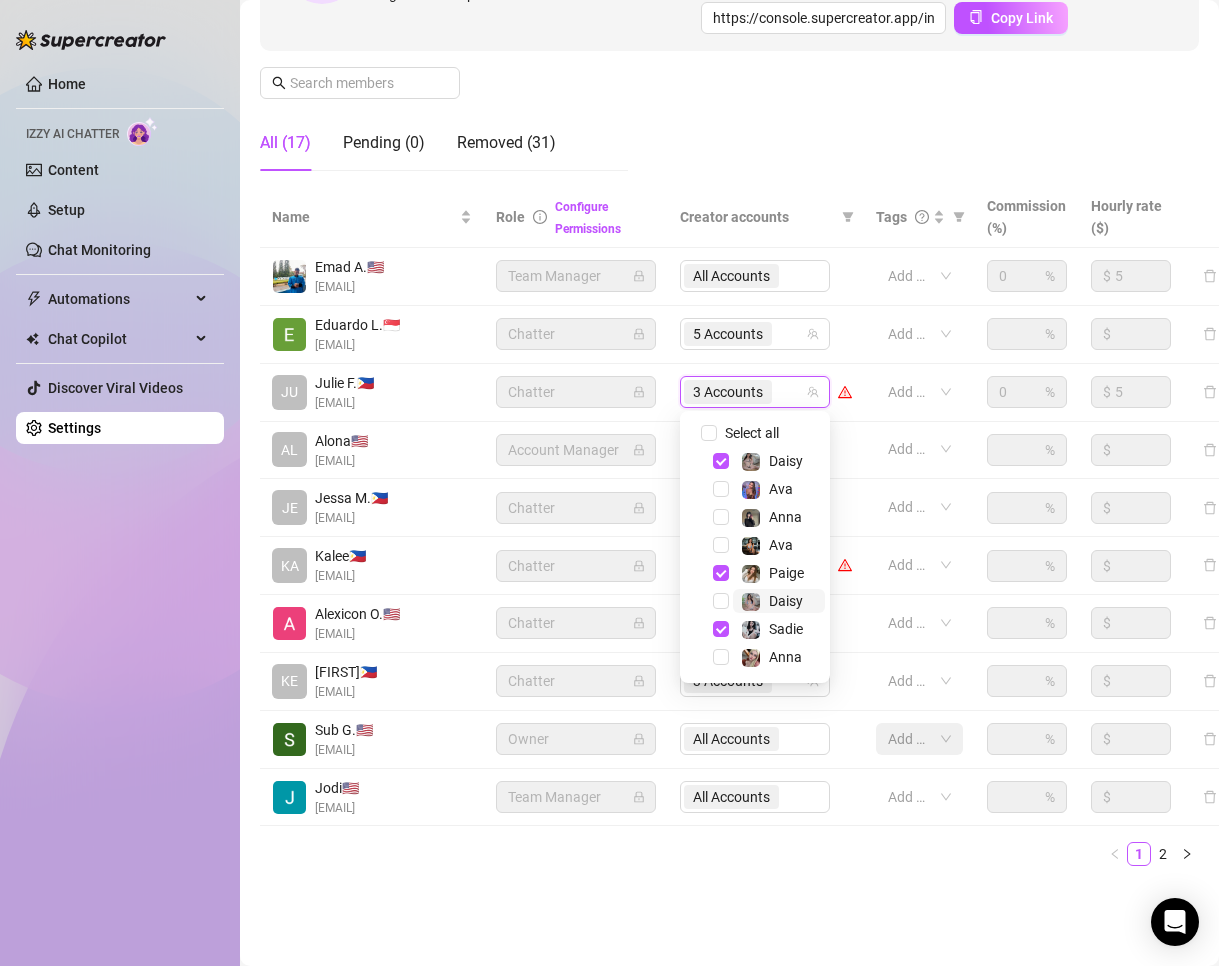 click on "Daisy" at bounding box center (779, 601) 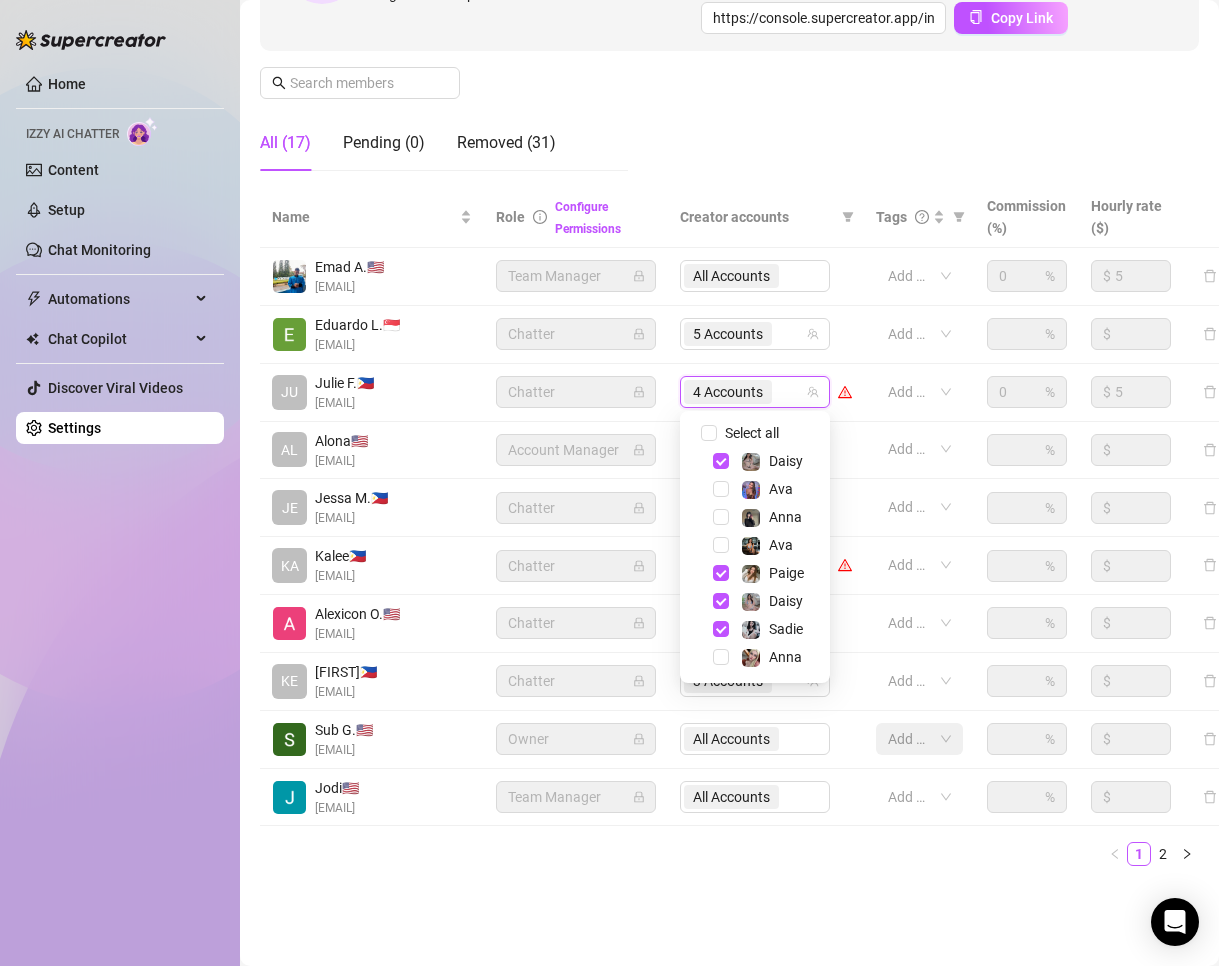 click on "4 Accounts" at bounding box center (766, 566) 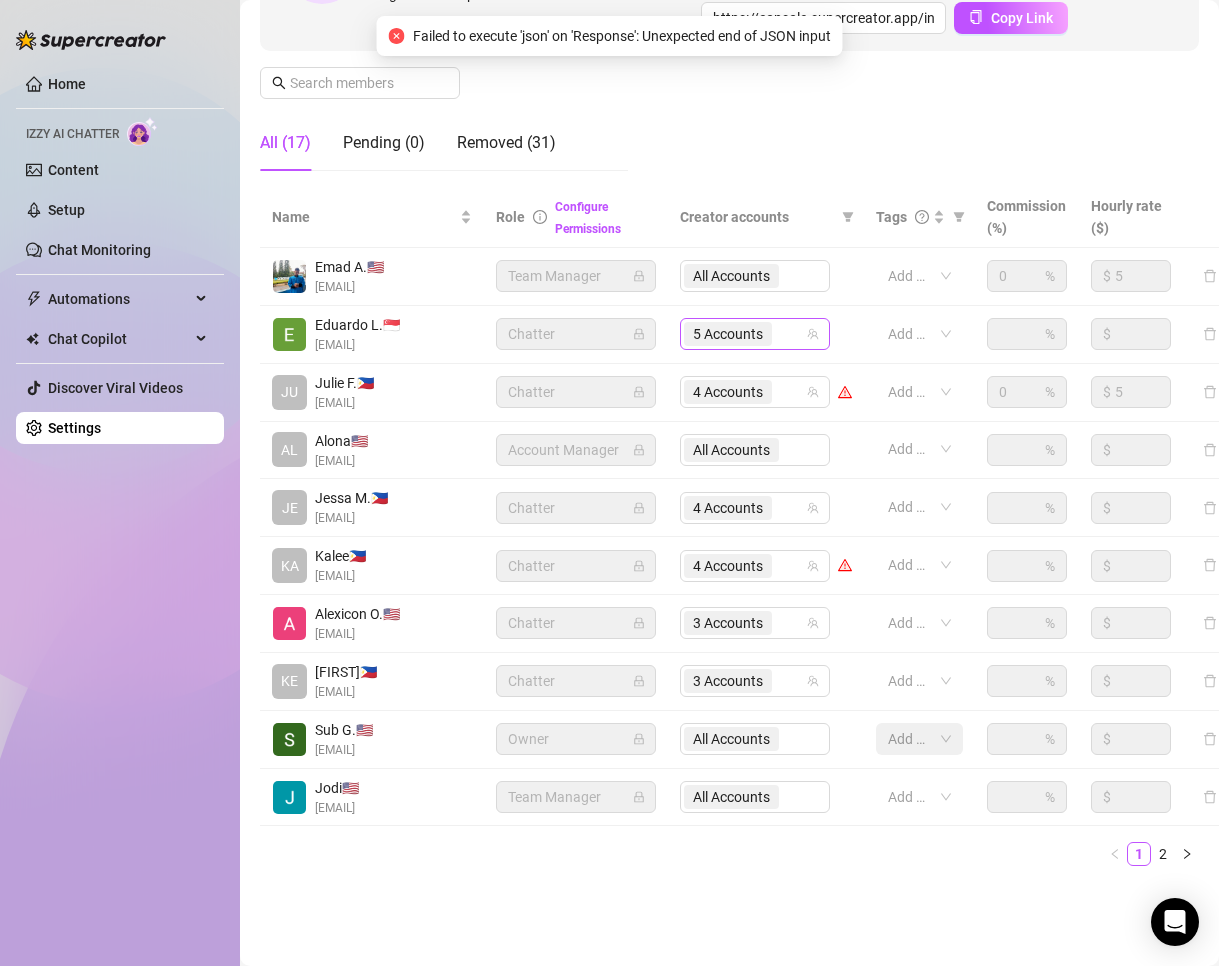 click on "5 Accounts" at bounding box center [755, 334] 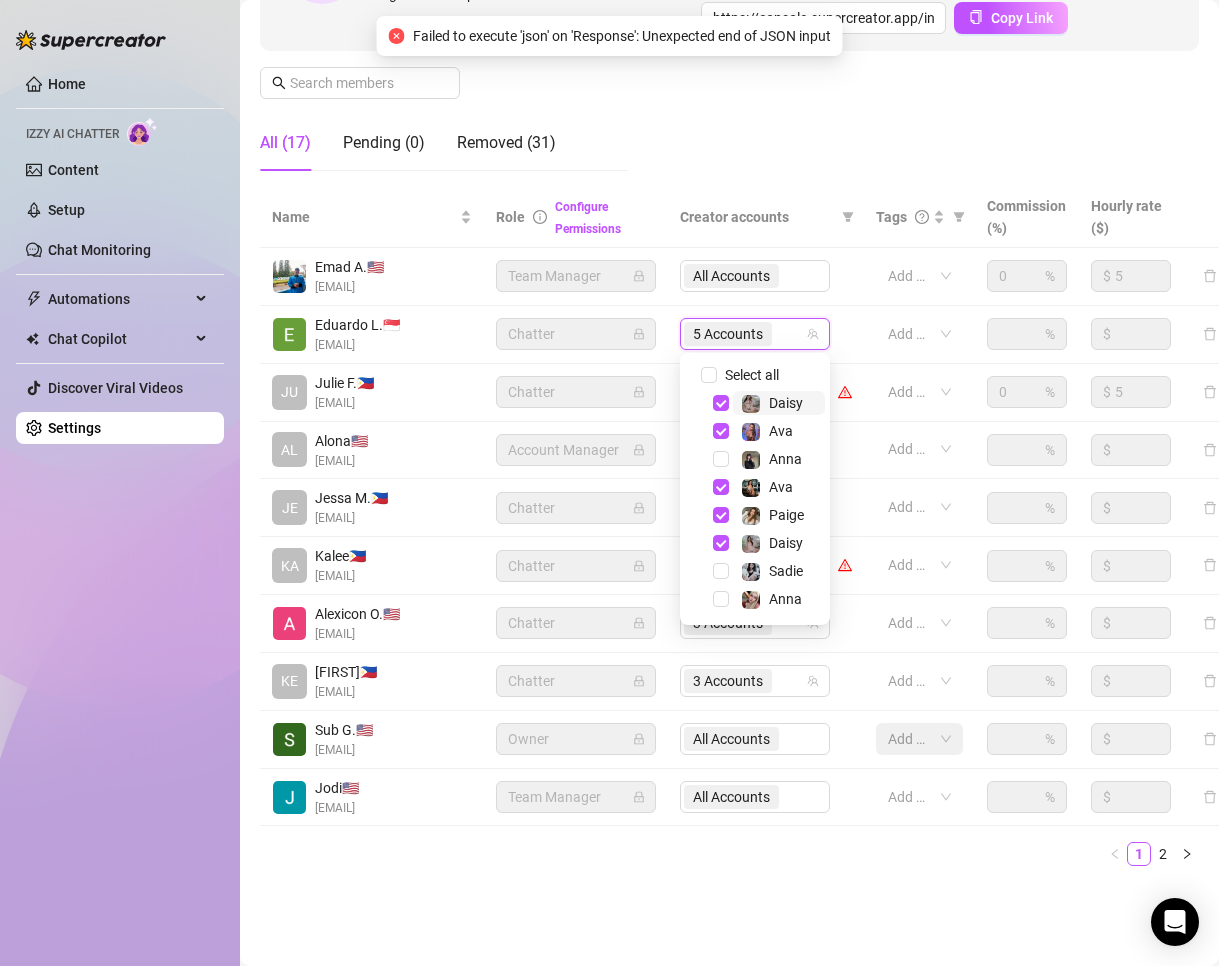 click on "Daisy" at bounding box center (786, 403) 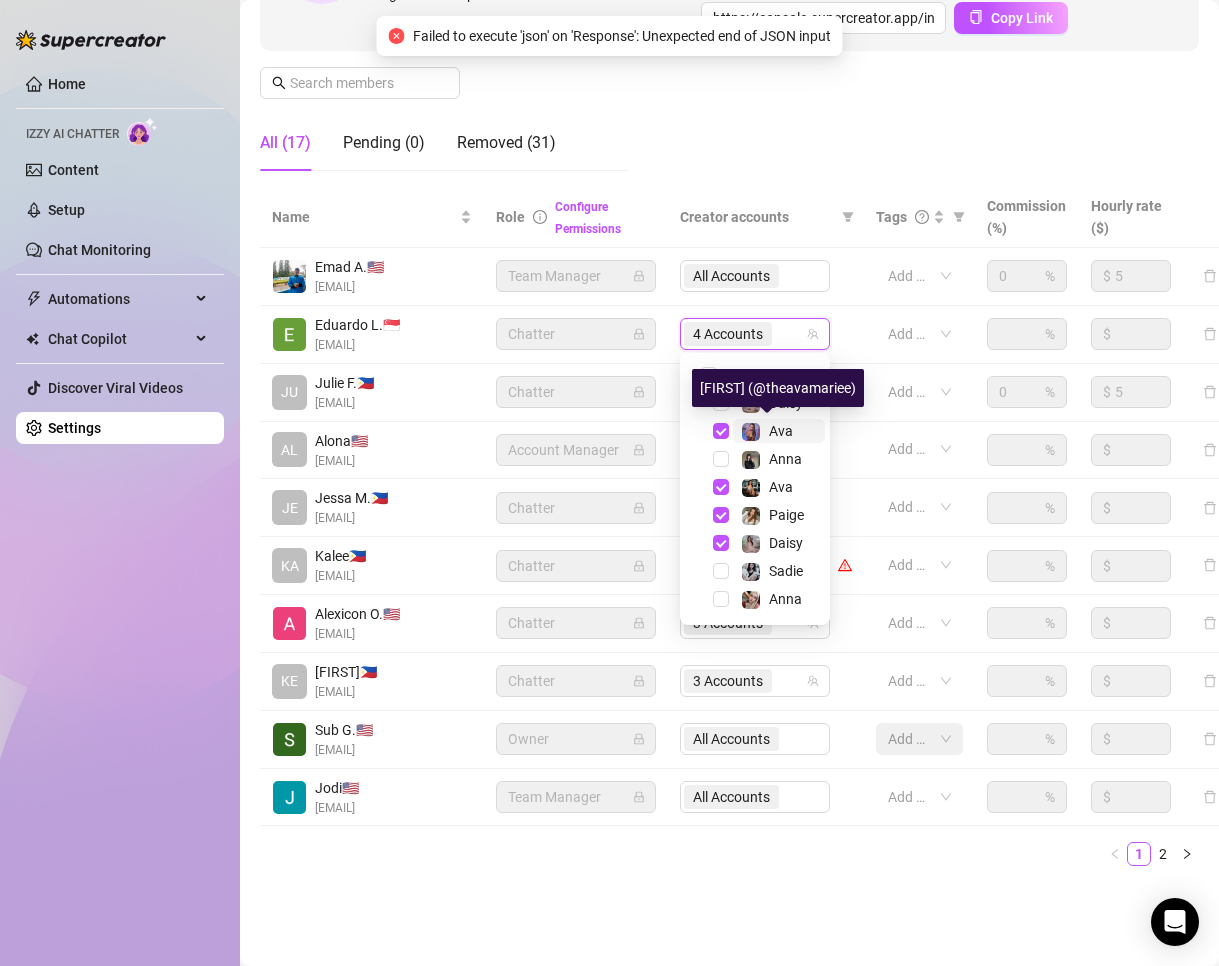 click on "Ava" at bounding box center [781, 431] 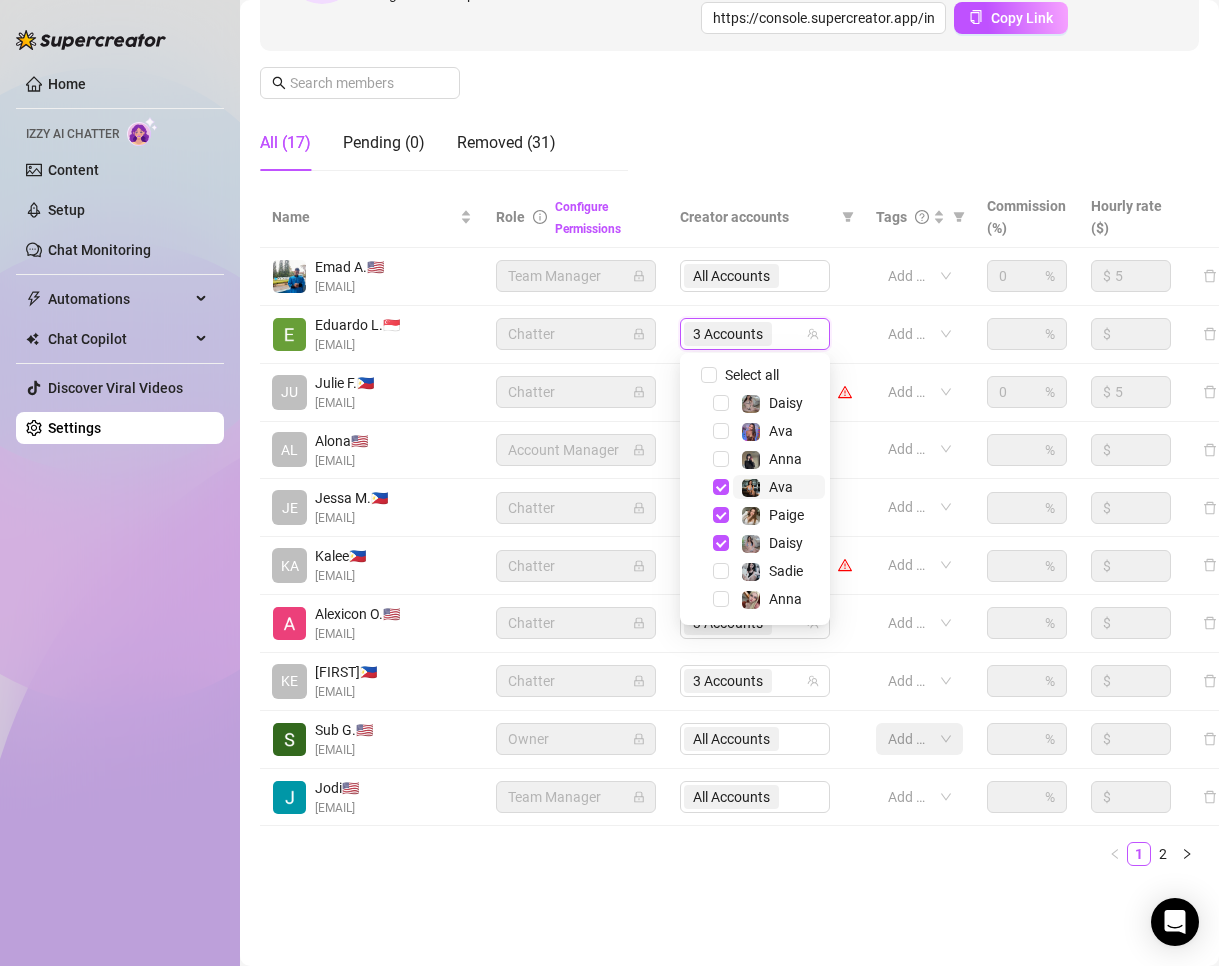 click on "Ava" at bounding box center (779, 487) 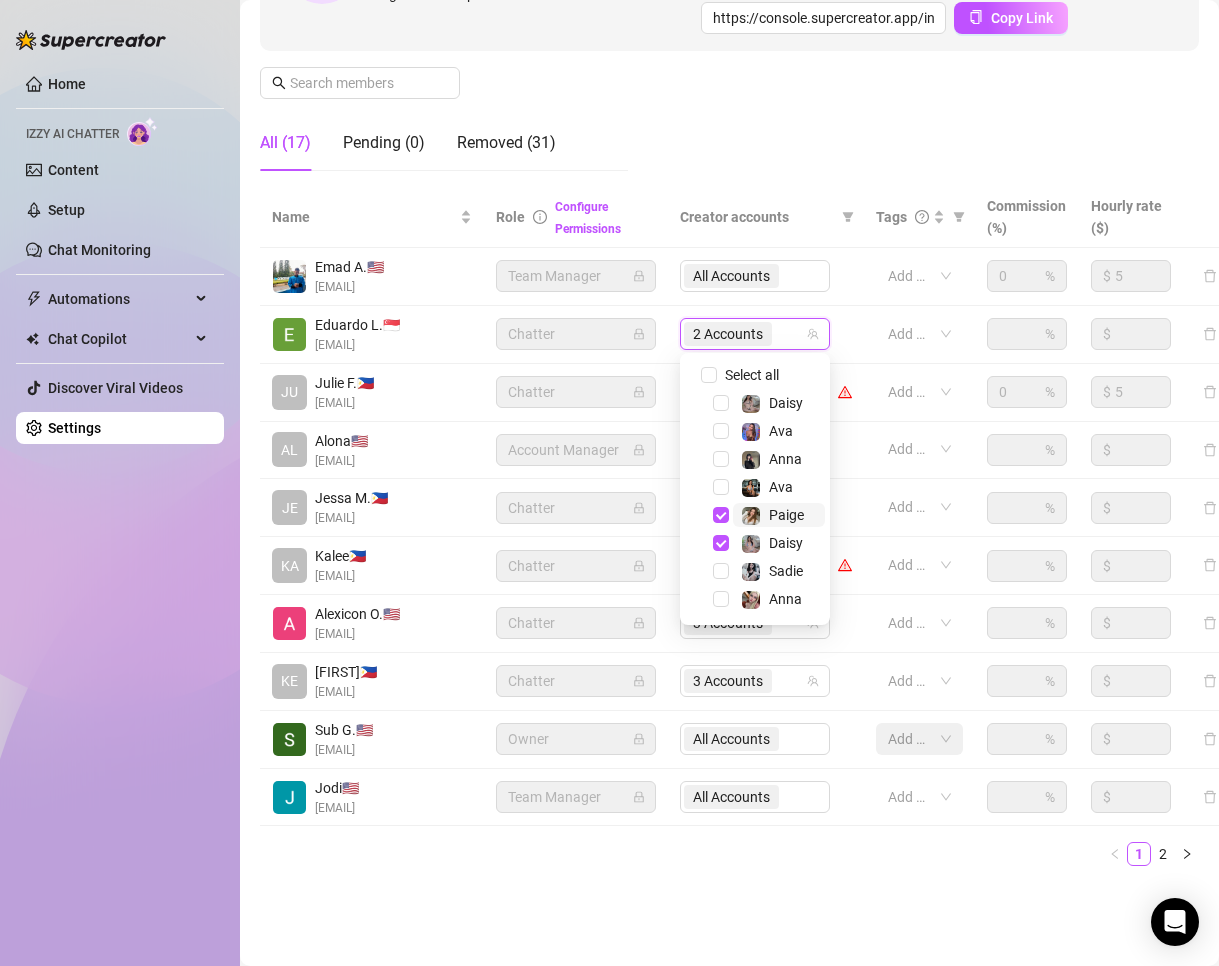 click on "Paige" at bounding box center [779, 515] 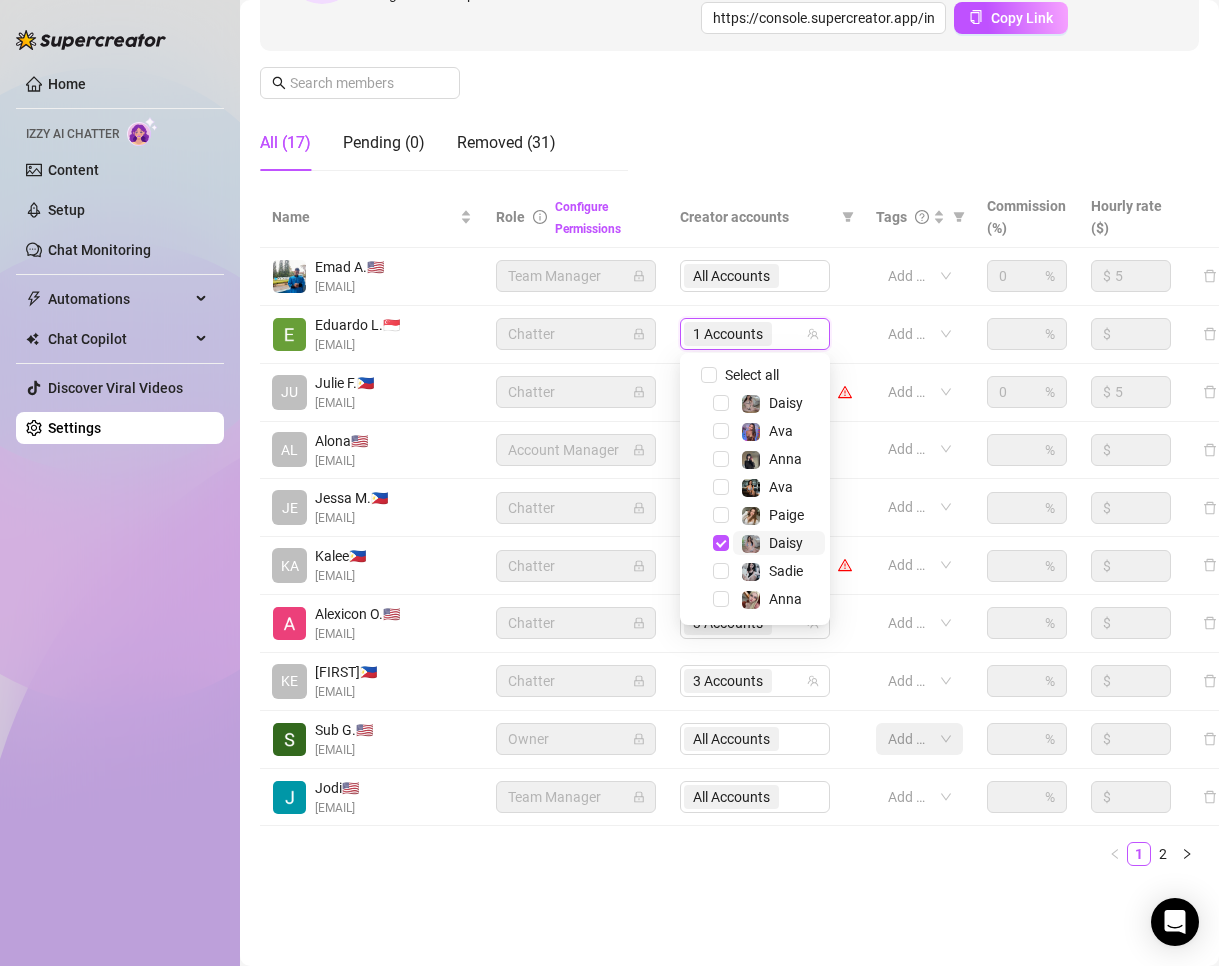 click on "Daisy" at bounding box center [786, 543] 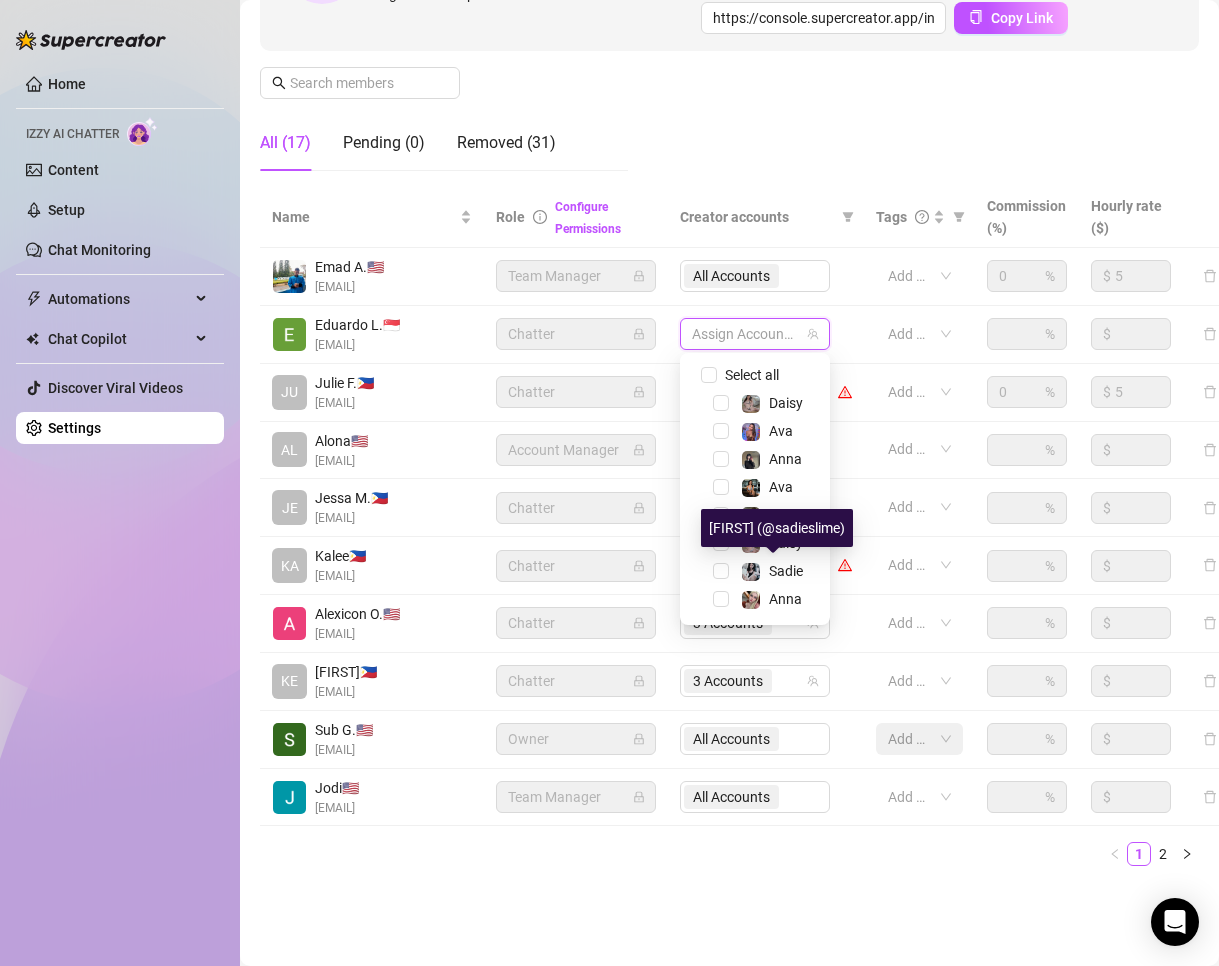 click on "4 Accounts" at bounding box center (766, 508) 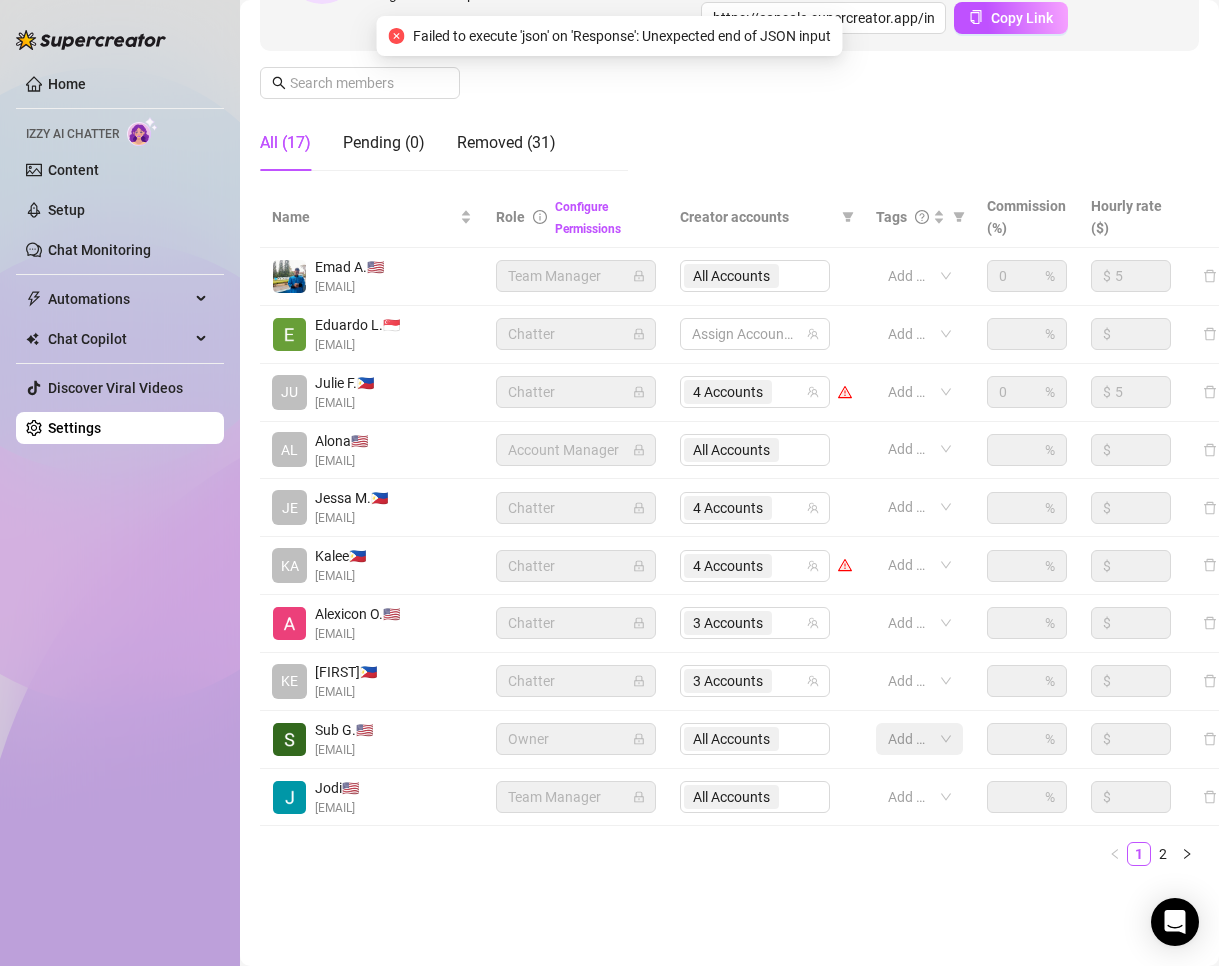 scroll, scrollTop: 335, scrollLeft: 0, axis: vertical 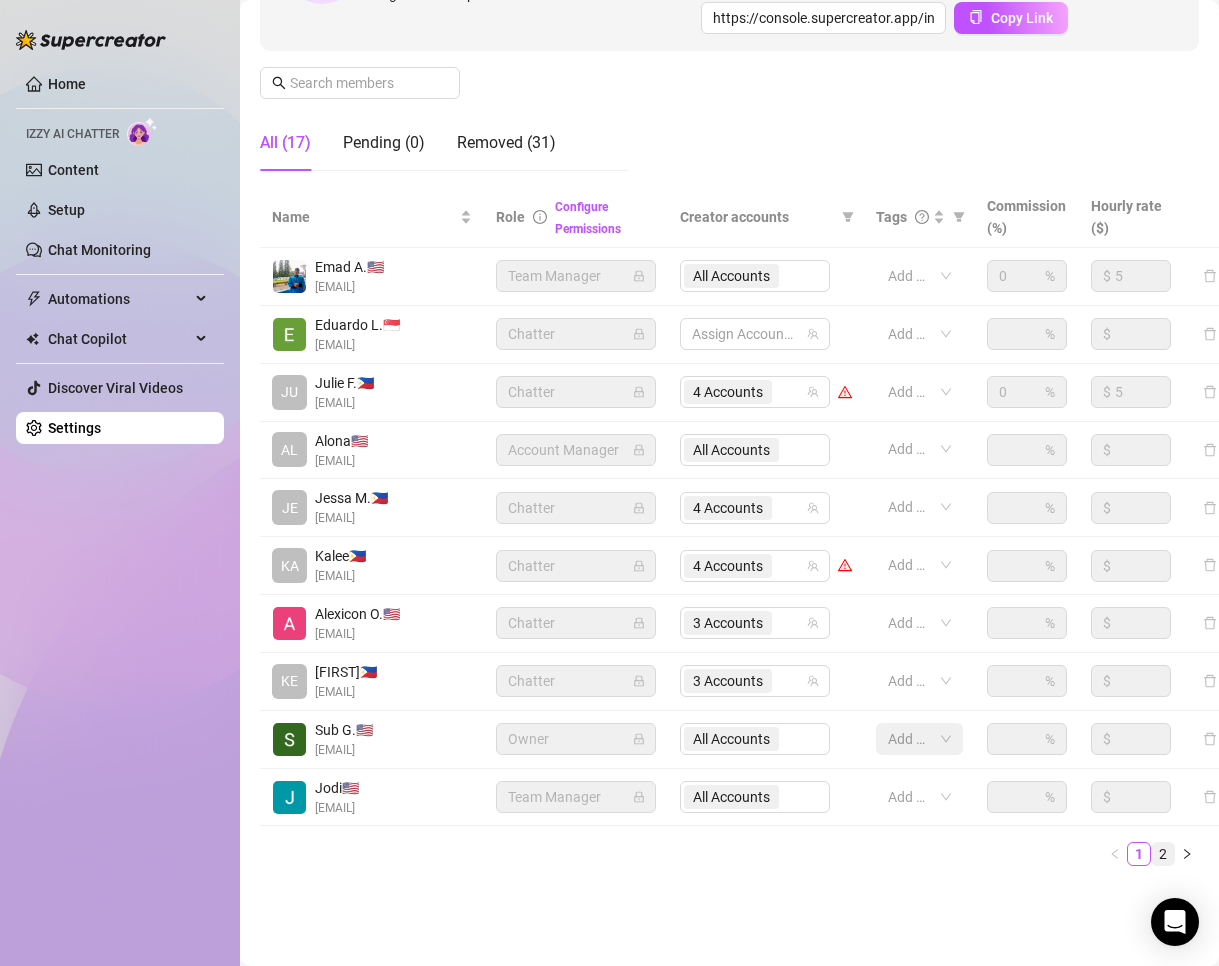 click on "2" at bounding box center [1163, 854] 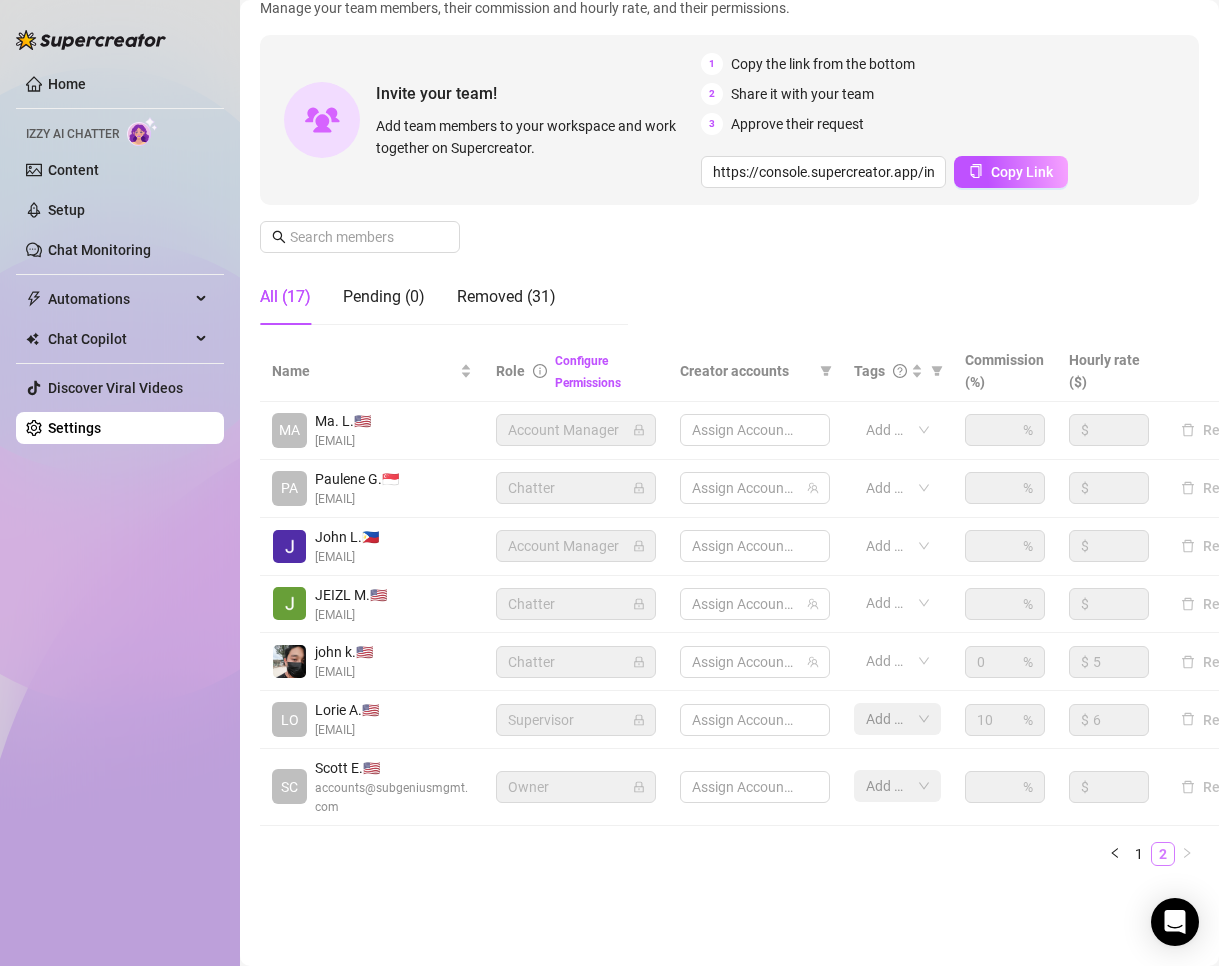 scroll, scrollTop: 218, scrollLeft: 0, axis: vertical 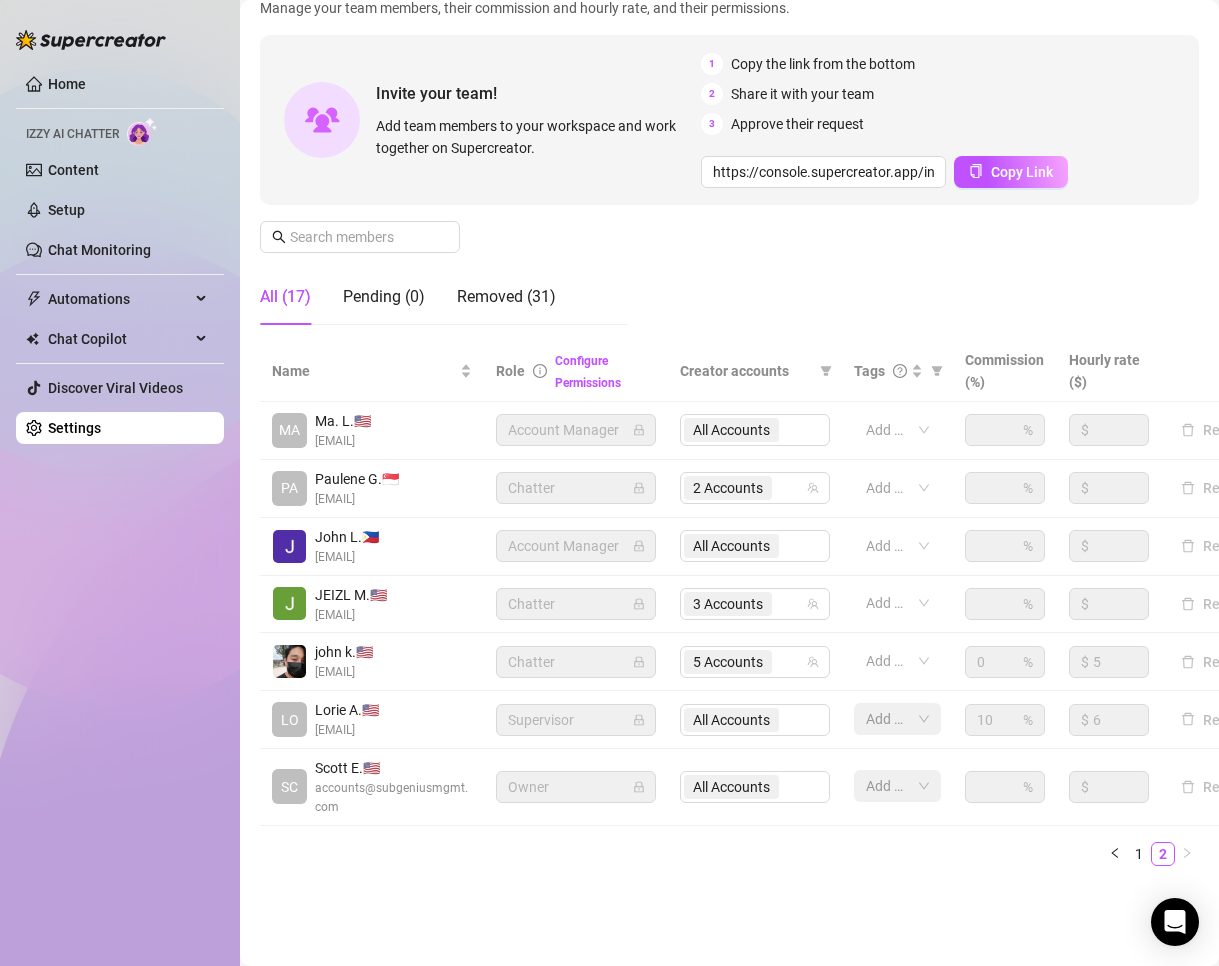 click on "All Accounts" at bounding box center [755, 787] 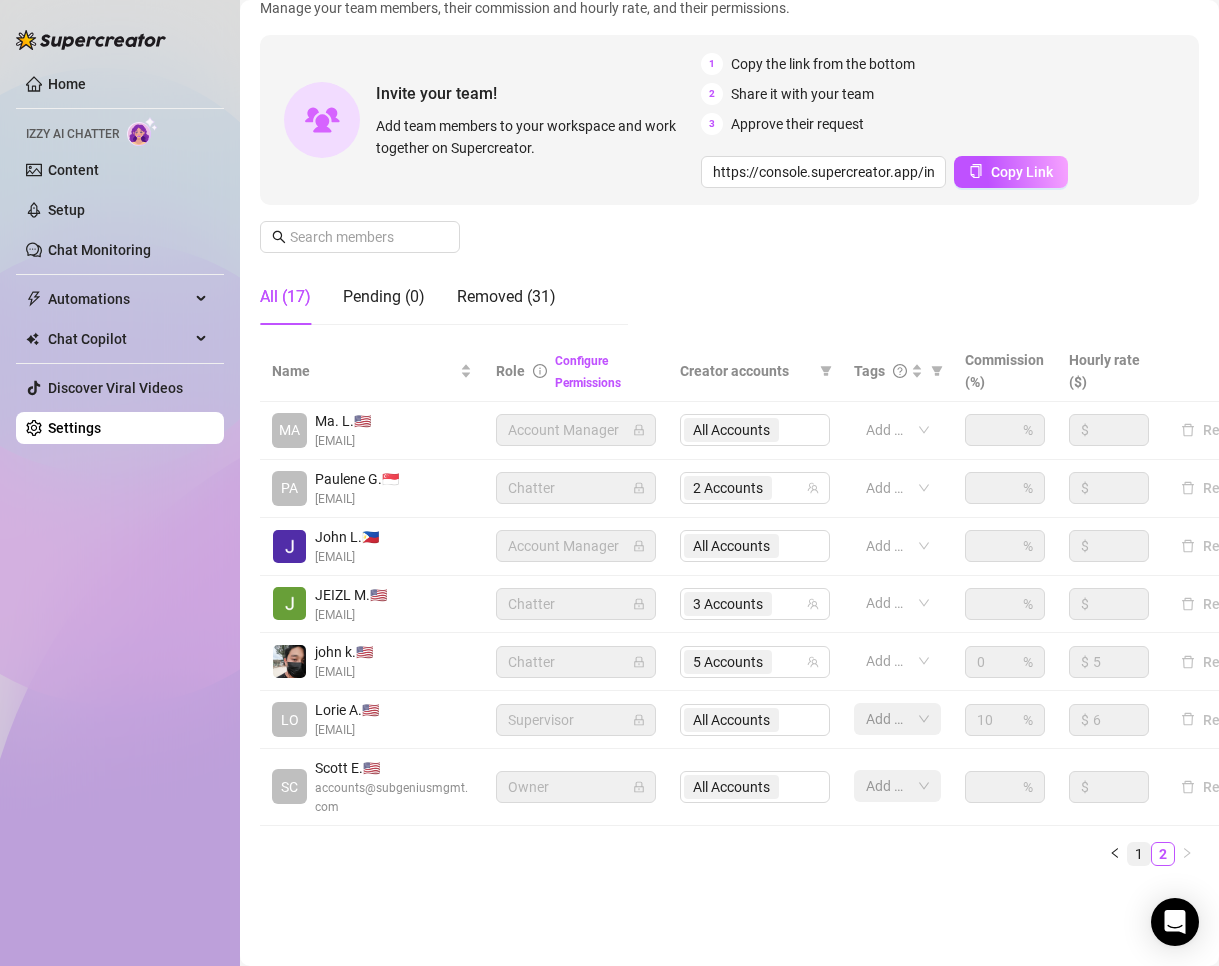 click on "1" at bounding box center [1139, 854] 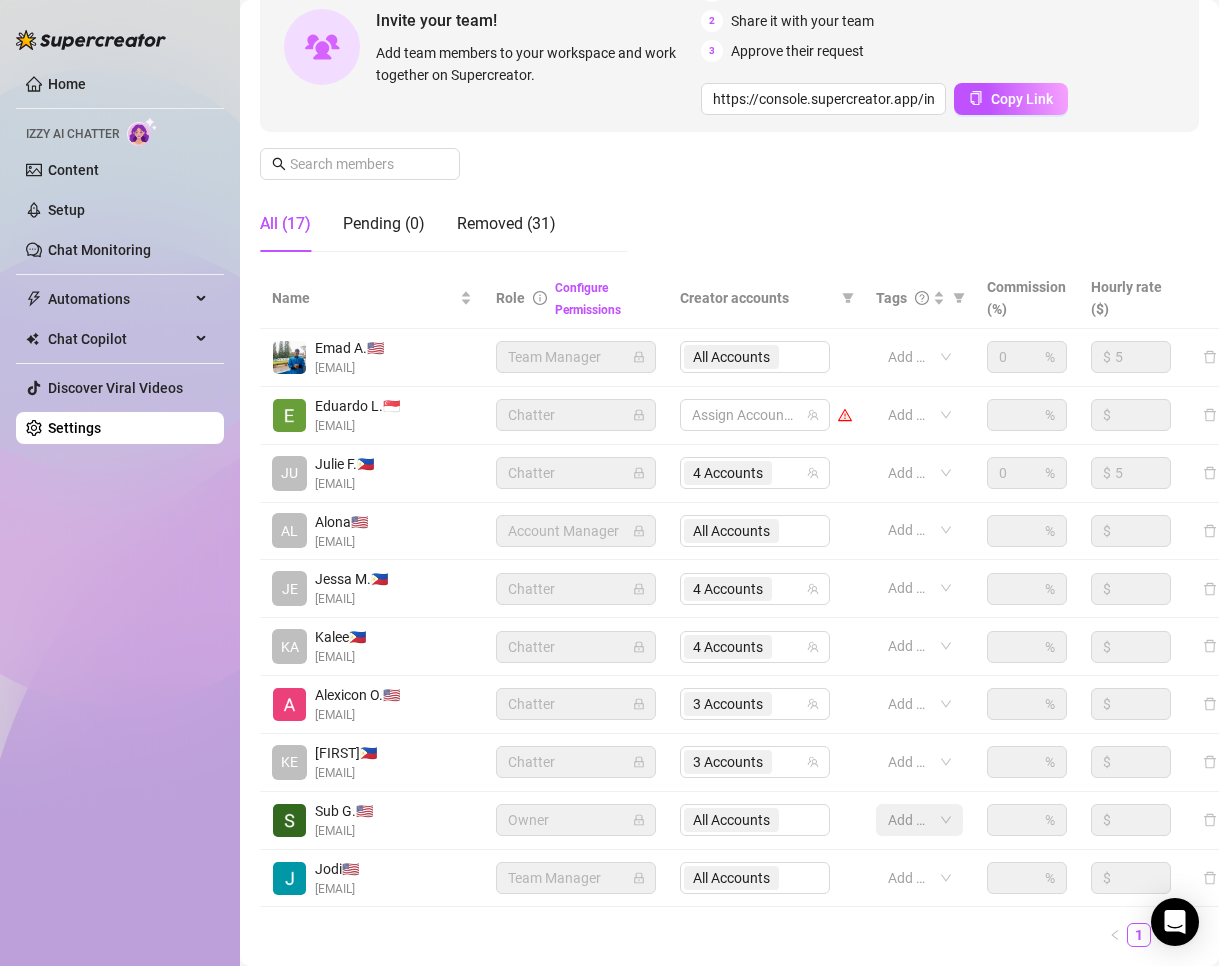 type 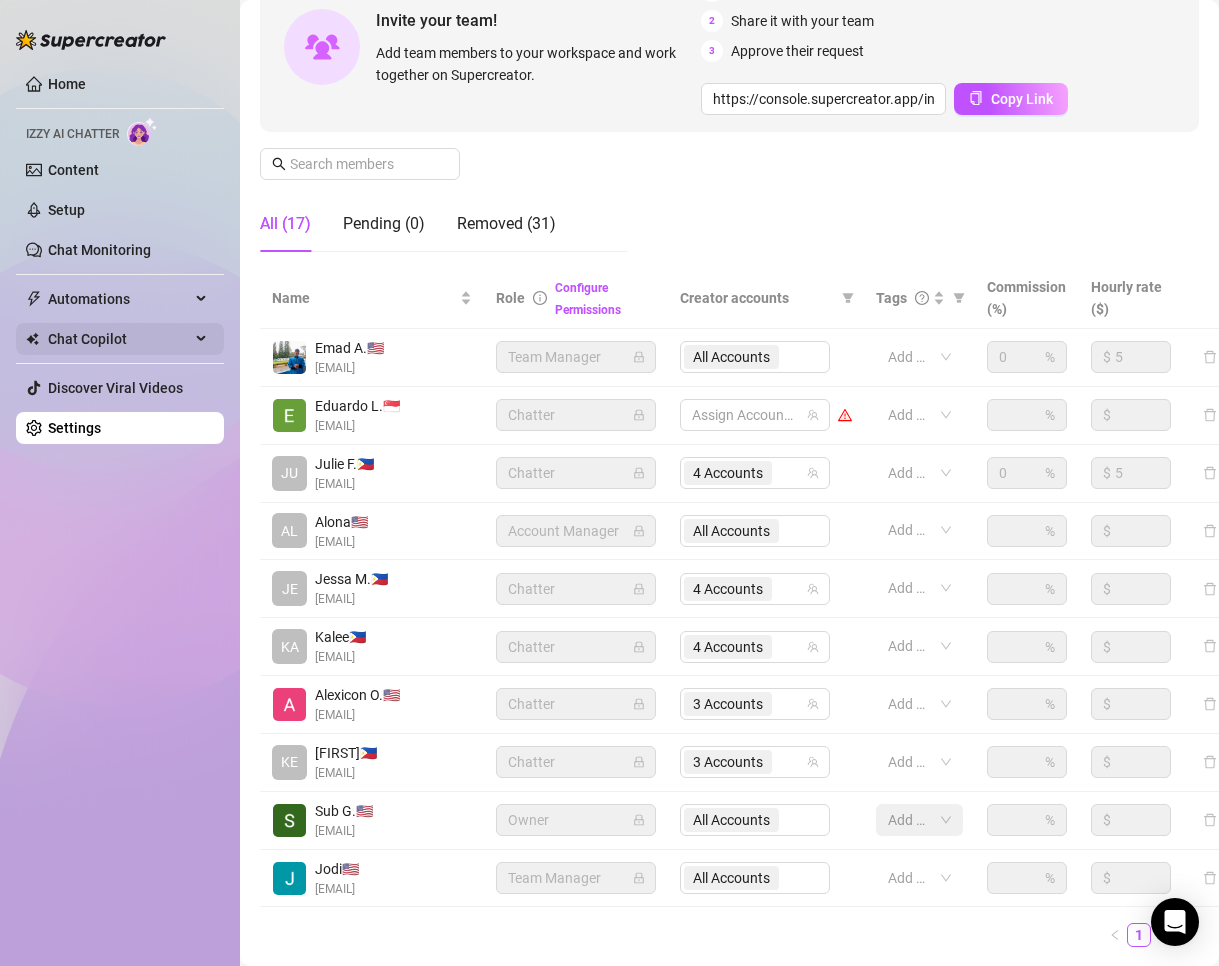 click on "Chat Copilot" at bounding box center (119, 339) 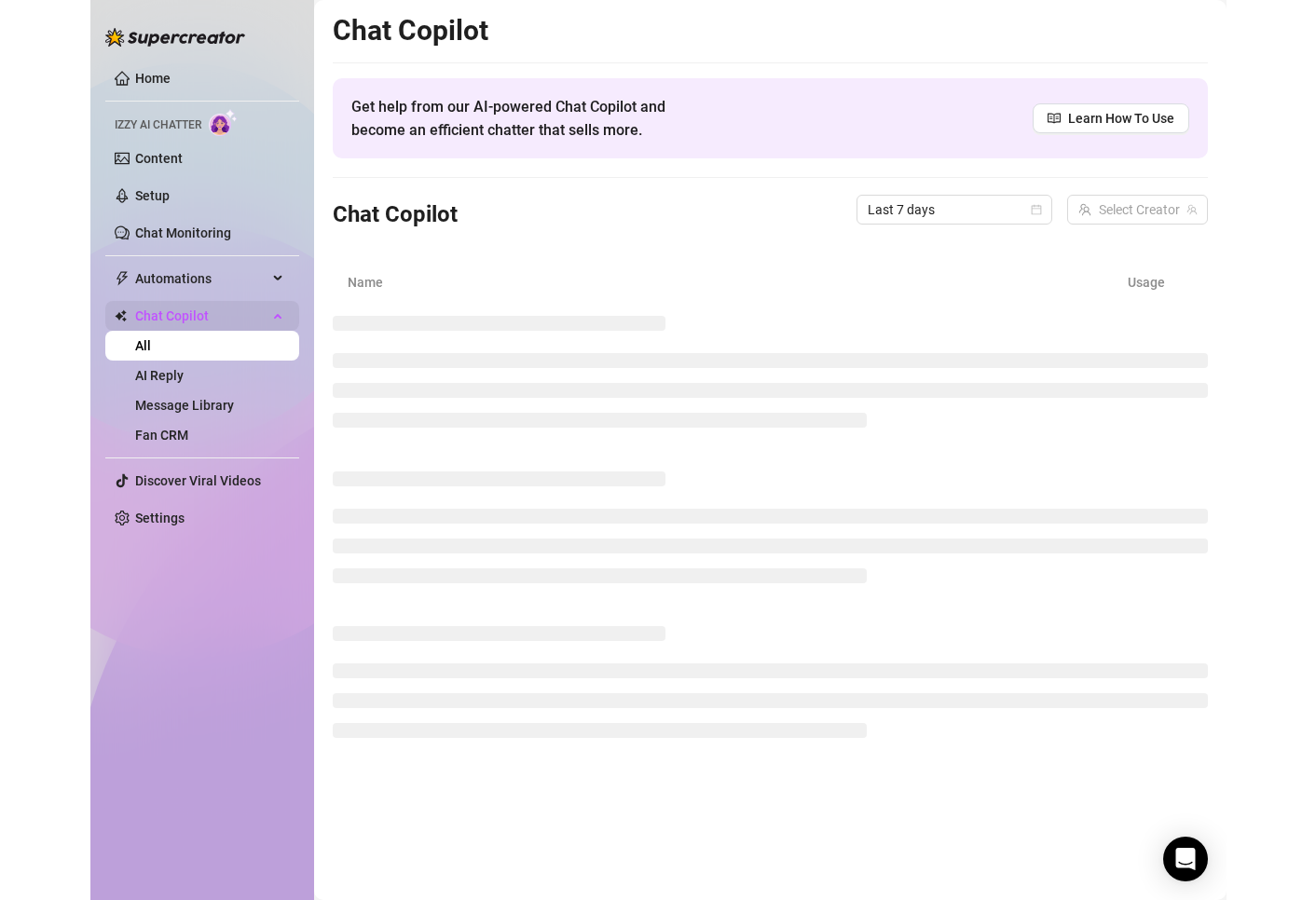 scroll, scrollTop: 0, scrollLeft: 0, axis: both 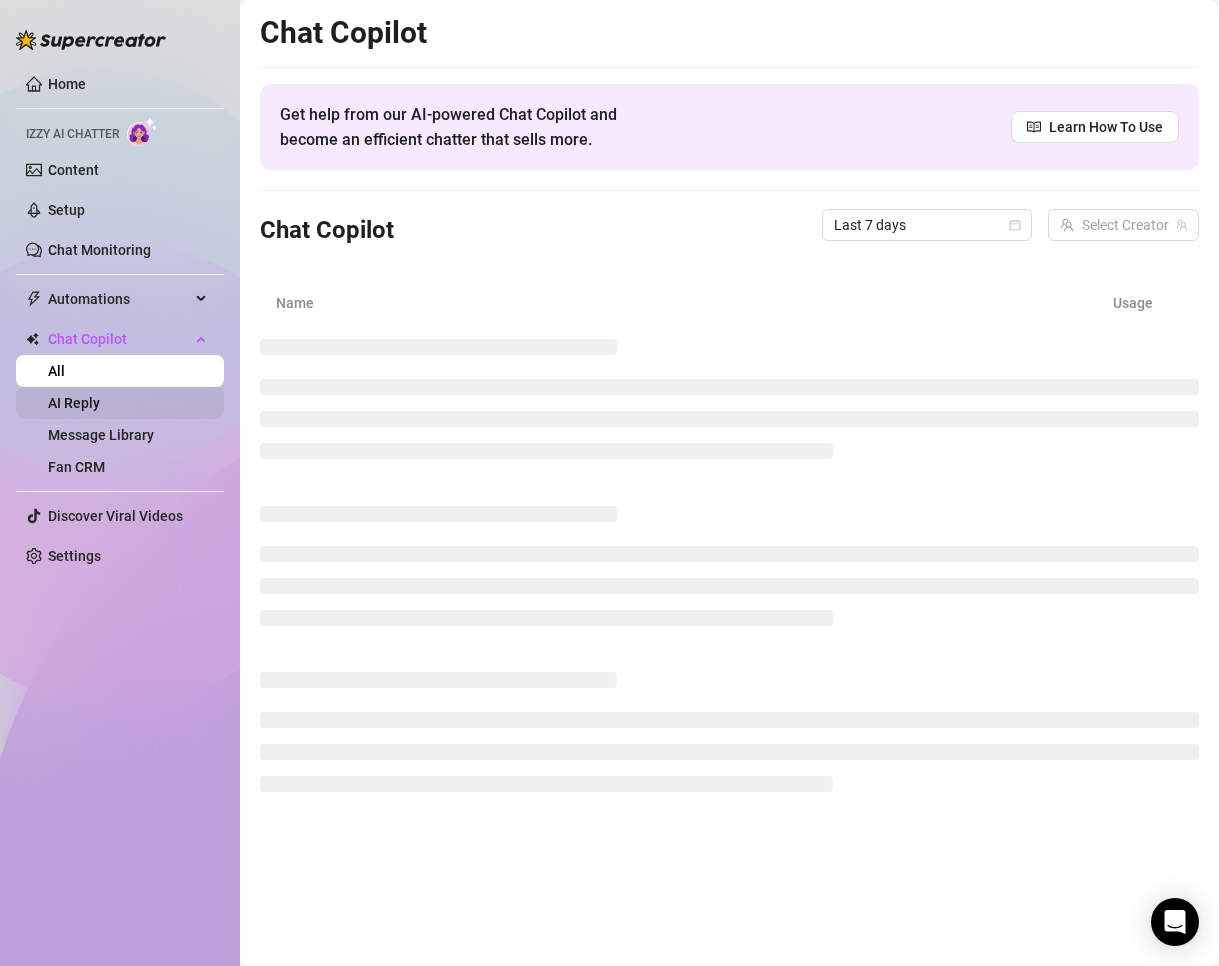 click on "AI Reply" at bounding box center (74, 403) 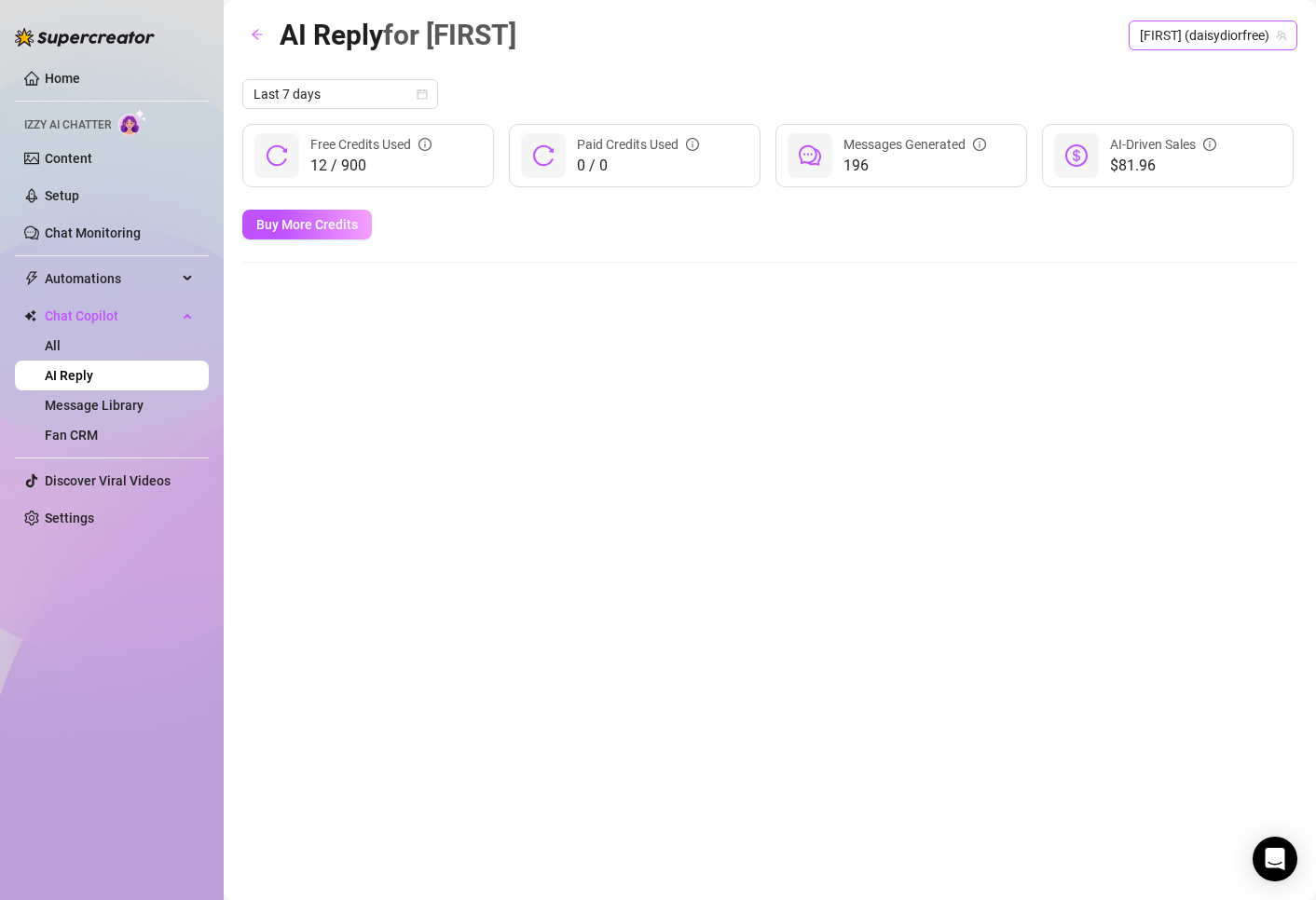 click on "[FIRST] (daisydiorfree)" at bounding box center (1213, 35) 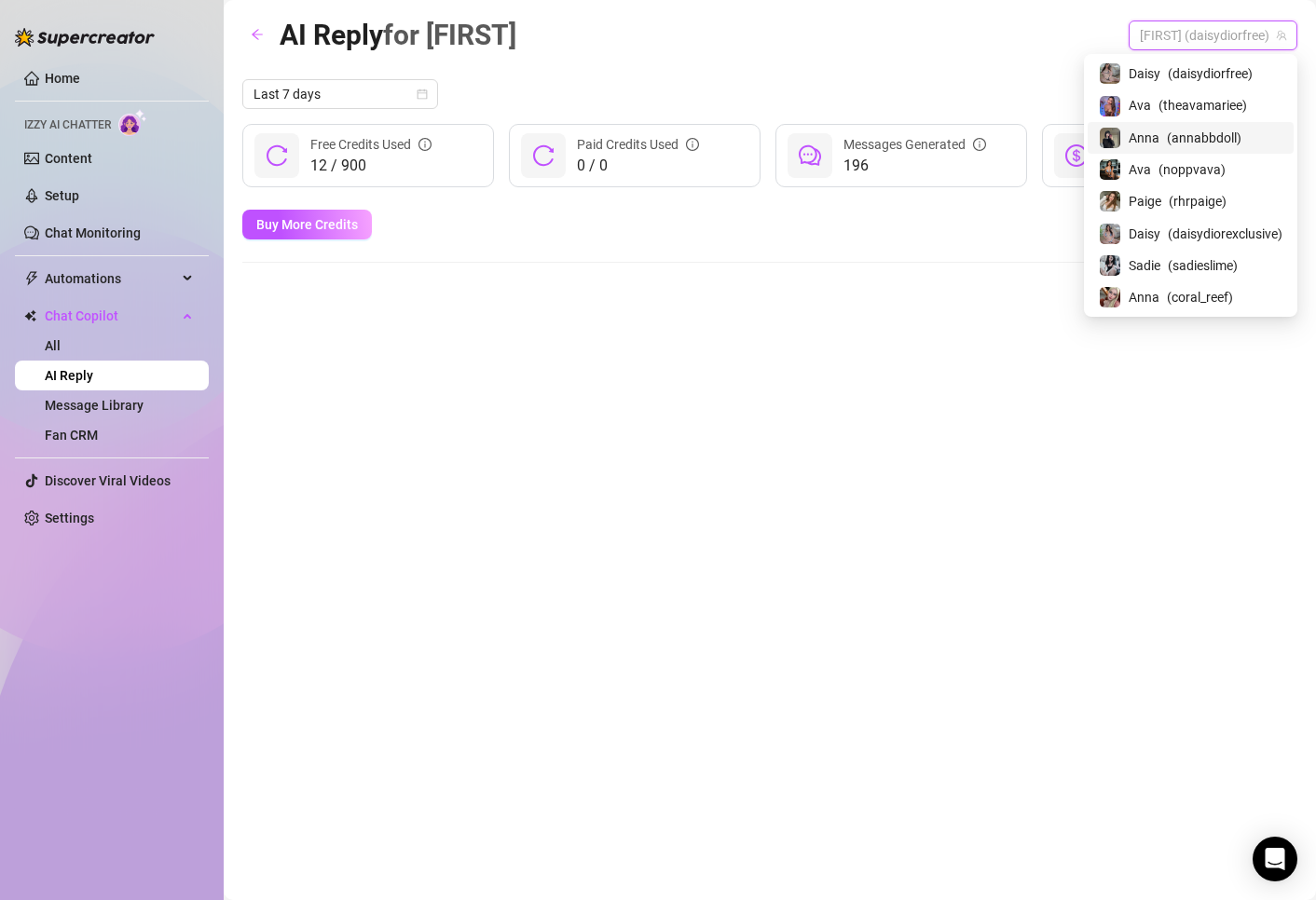 click on "( annabbdoll )" at bounding box center [1204, 138] 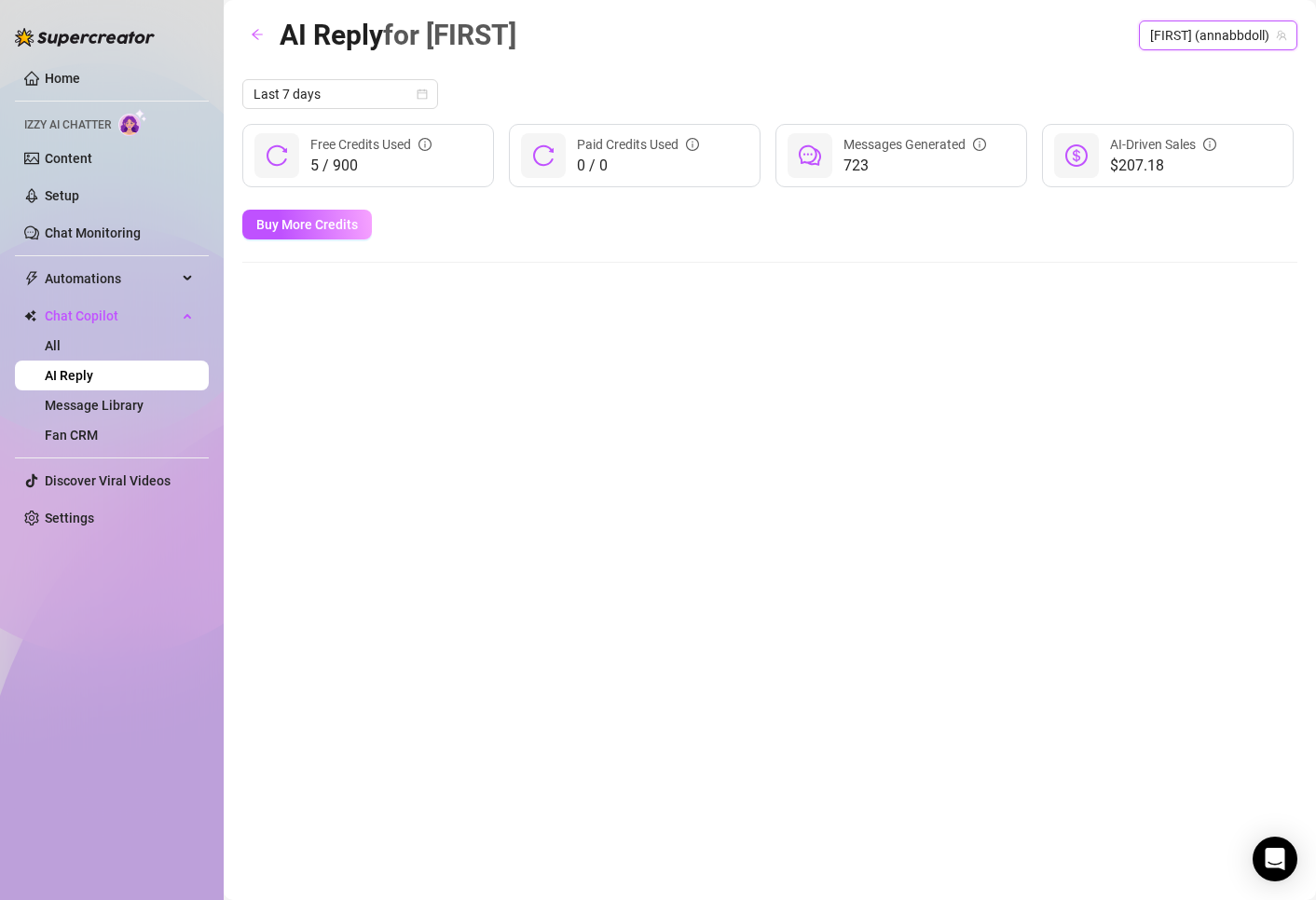 click on "5 / 900 Free Credits Used" at bounding box center [368, 156] 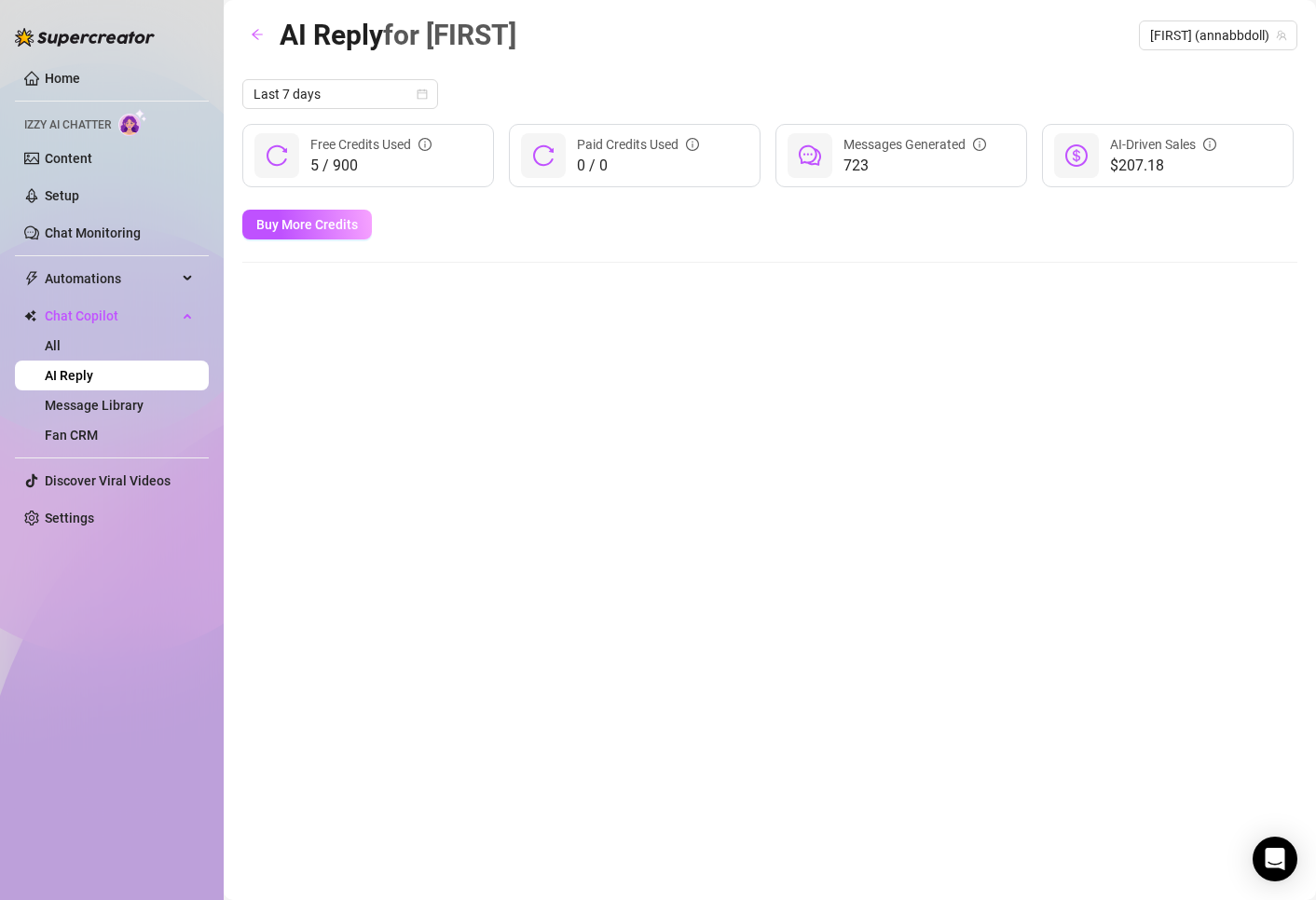 click on "Free Credits Used" at bounding box center (371, 144) 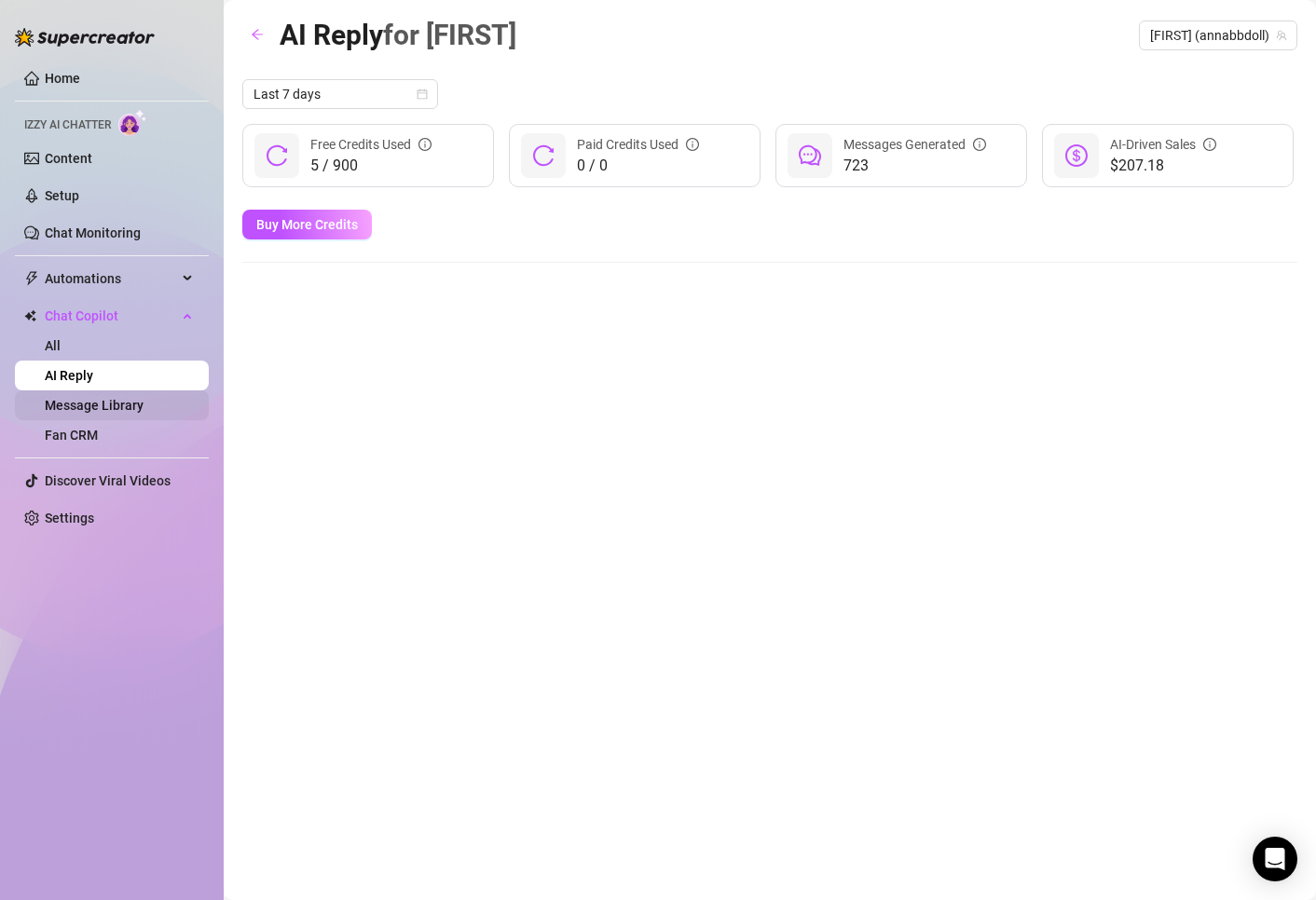 click on "Message Library" at bounding box center (94, 405) 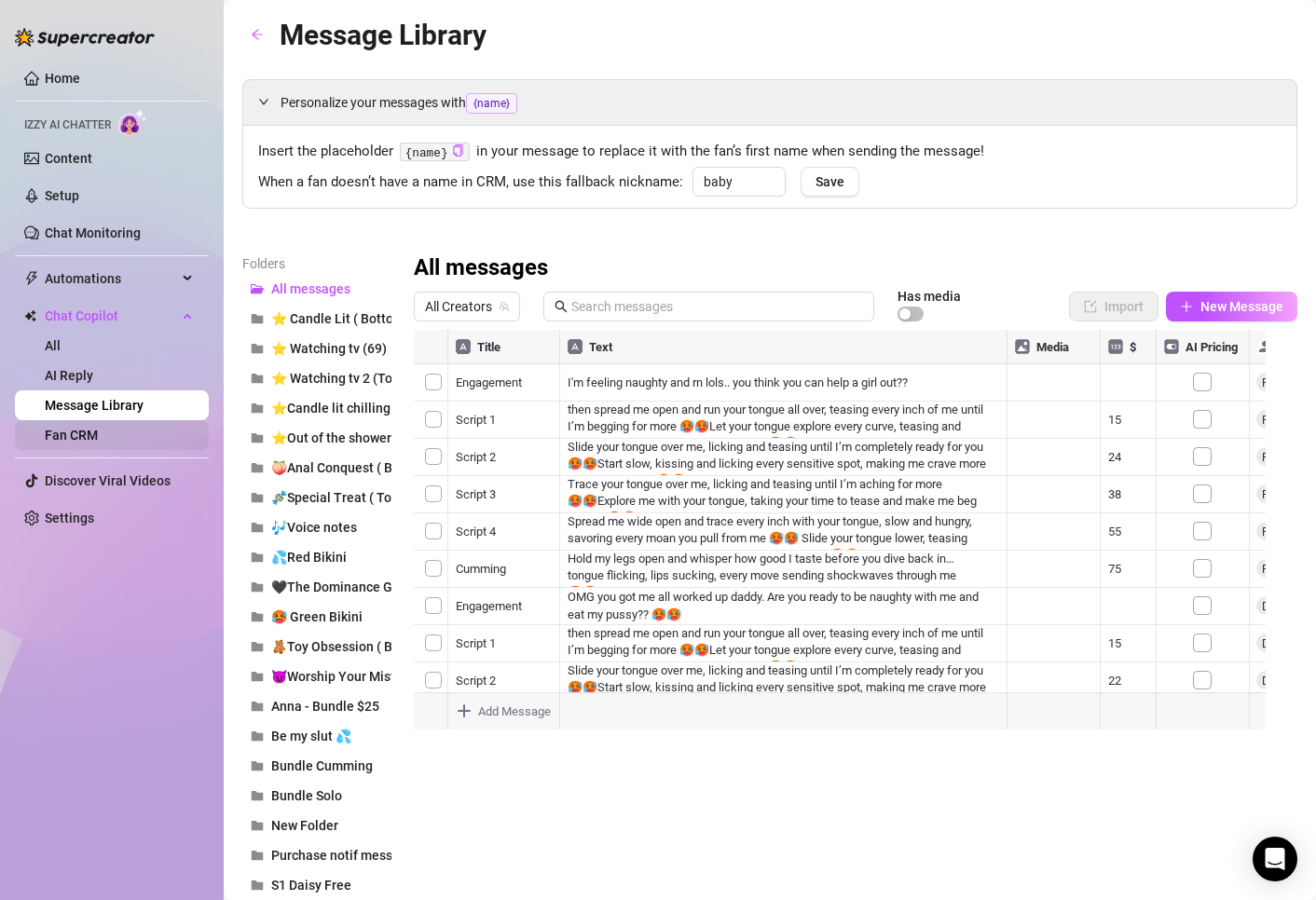 click on "Fan CRM" at bounding box center (71, 435) 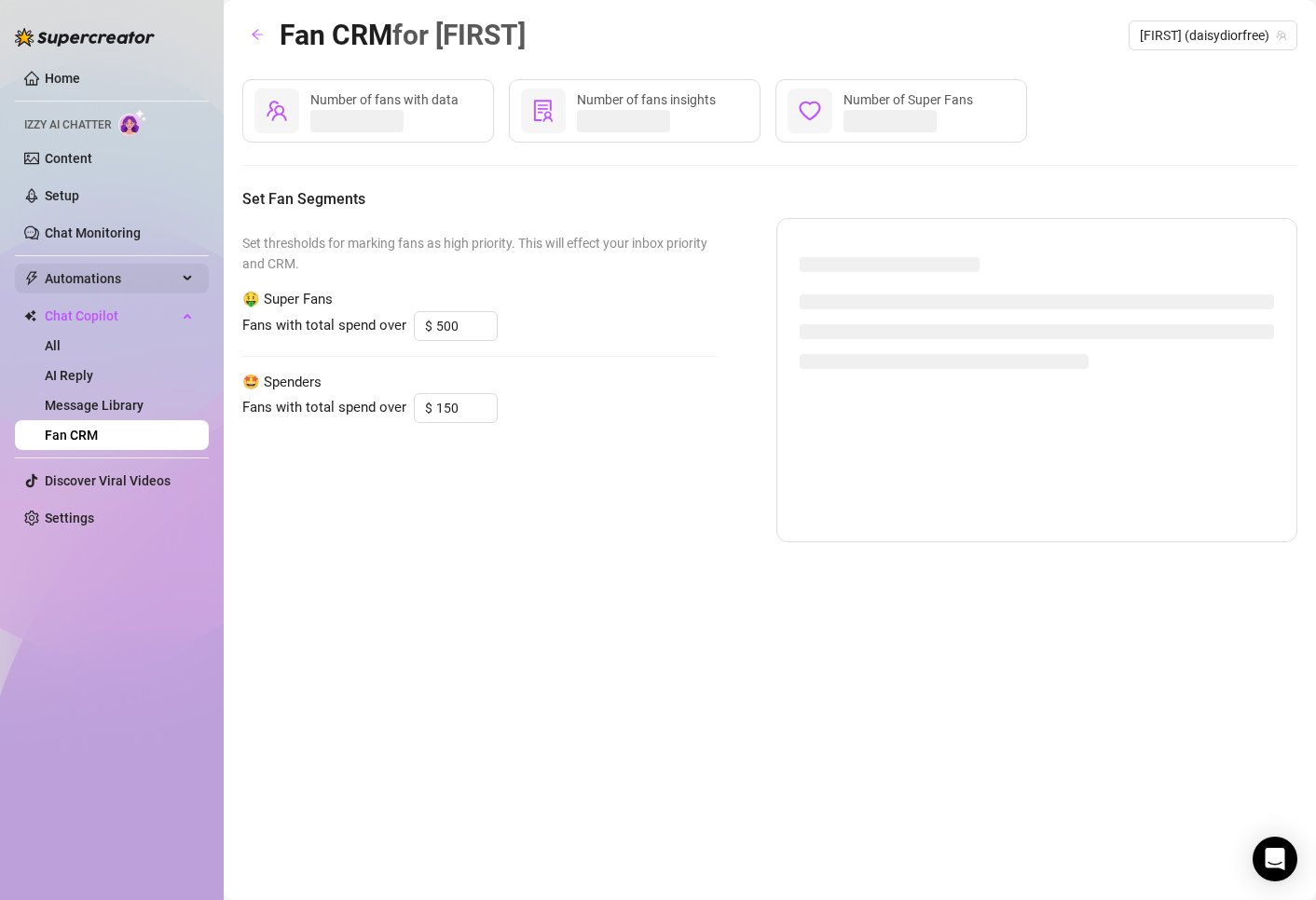 click on "Automations" at bounding box center [111, 279] 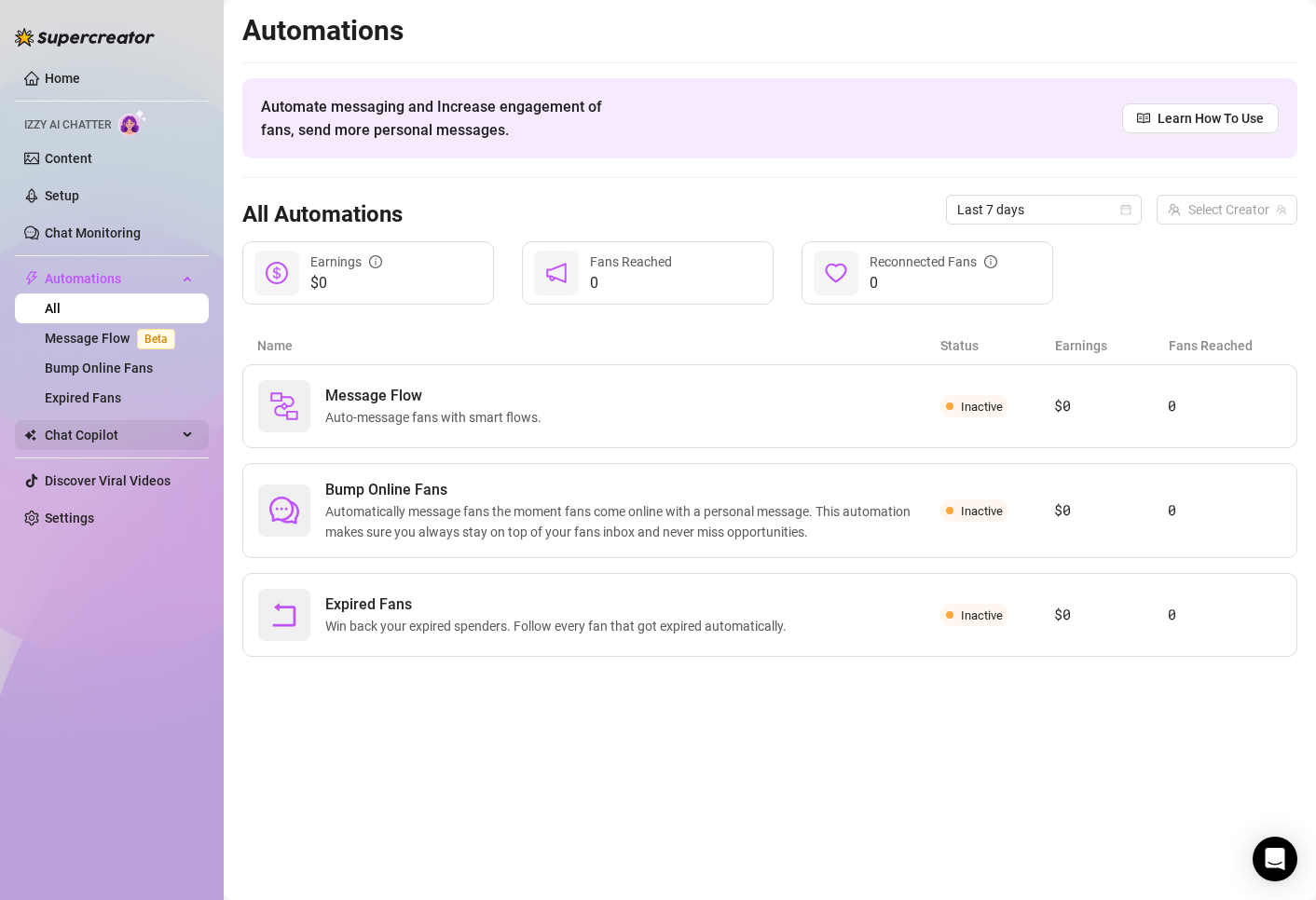 click on "Chat Copilot" at bounding box center (111, 435) 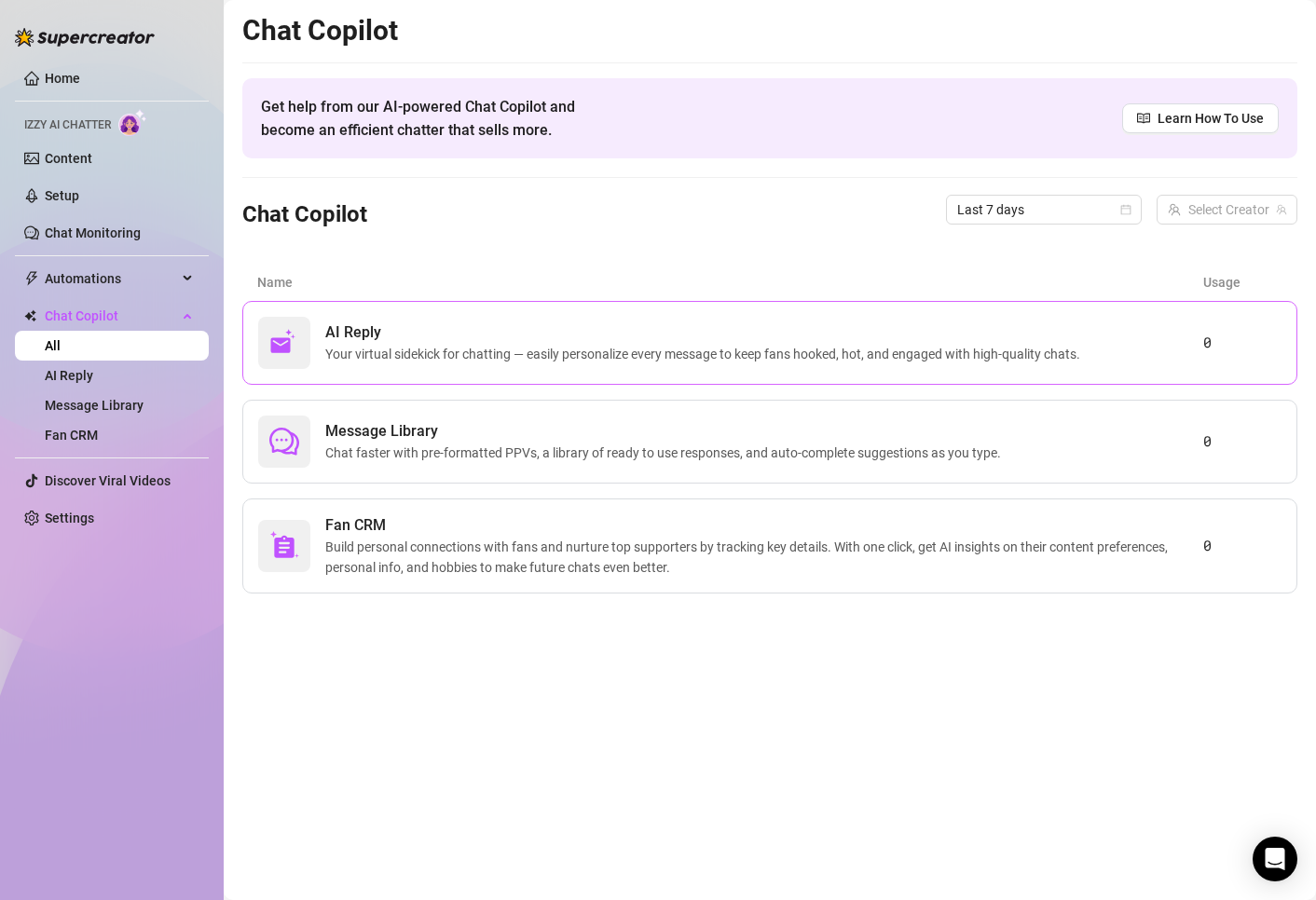 click on "AI Reply Your virtual sidekick for chatting — easily personalize every message to keep fans hooked, hot, and engaged with high-quality chats. 0" at bounding box center (770, 343) 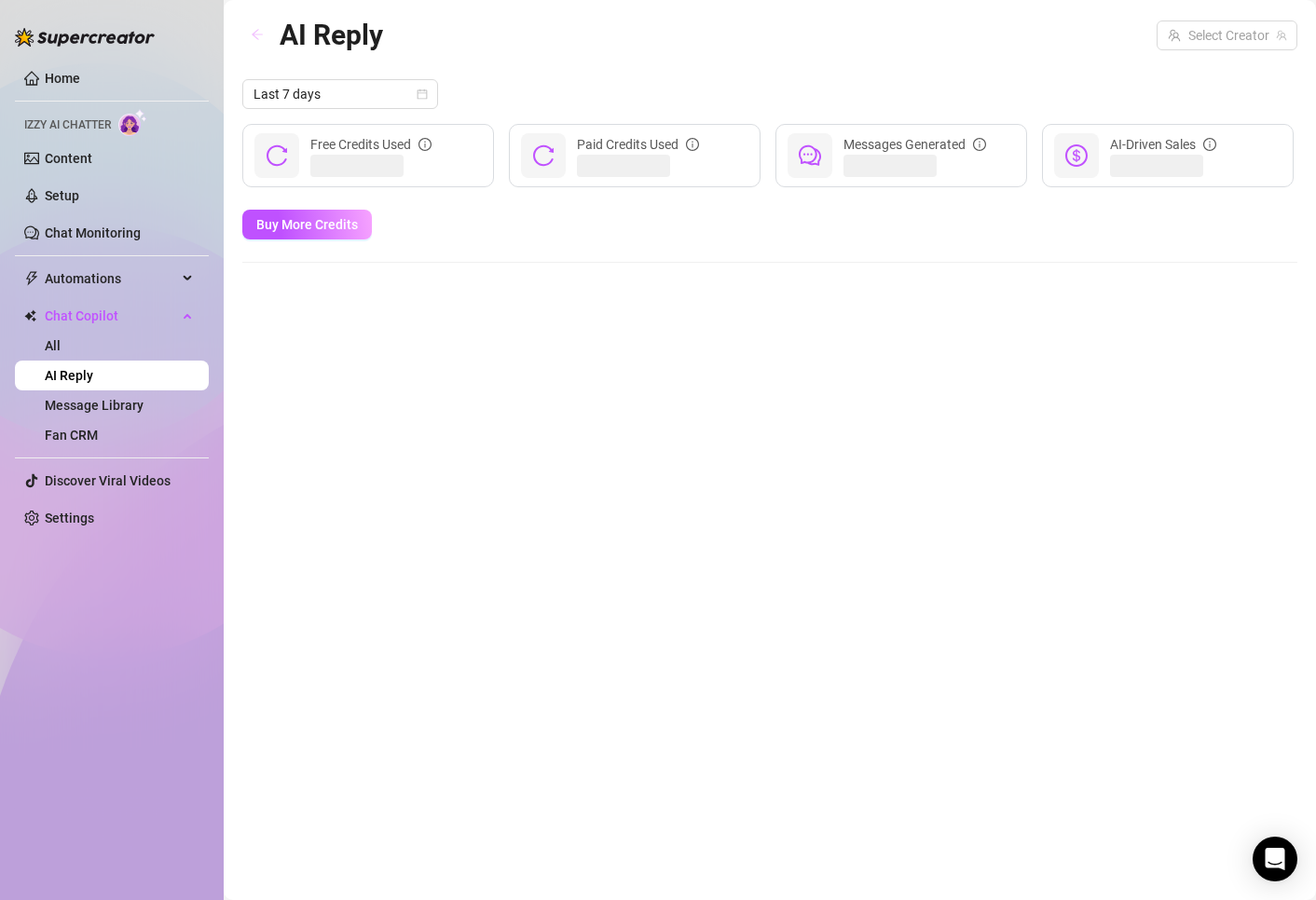 click 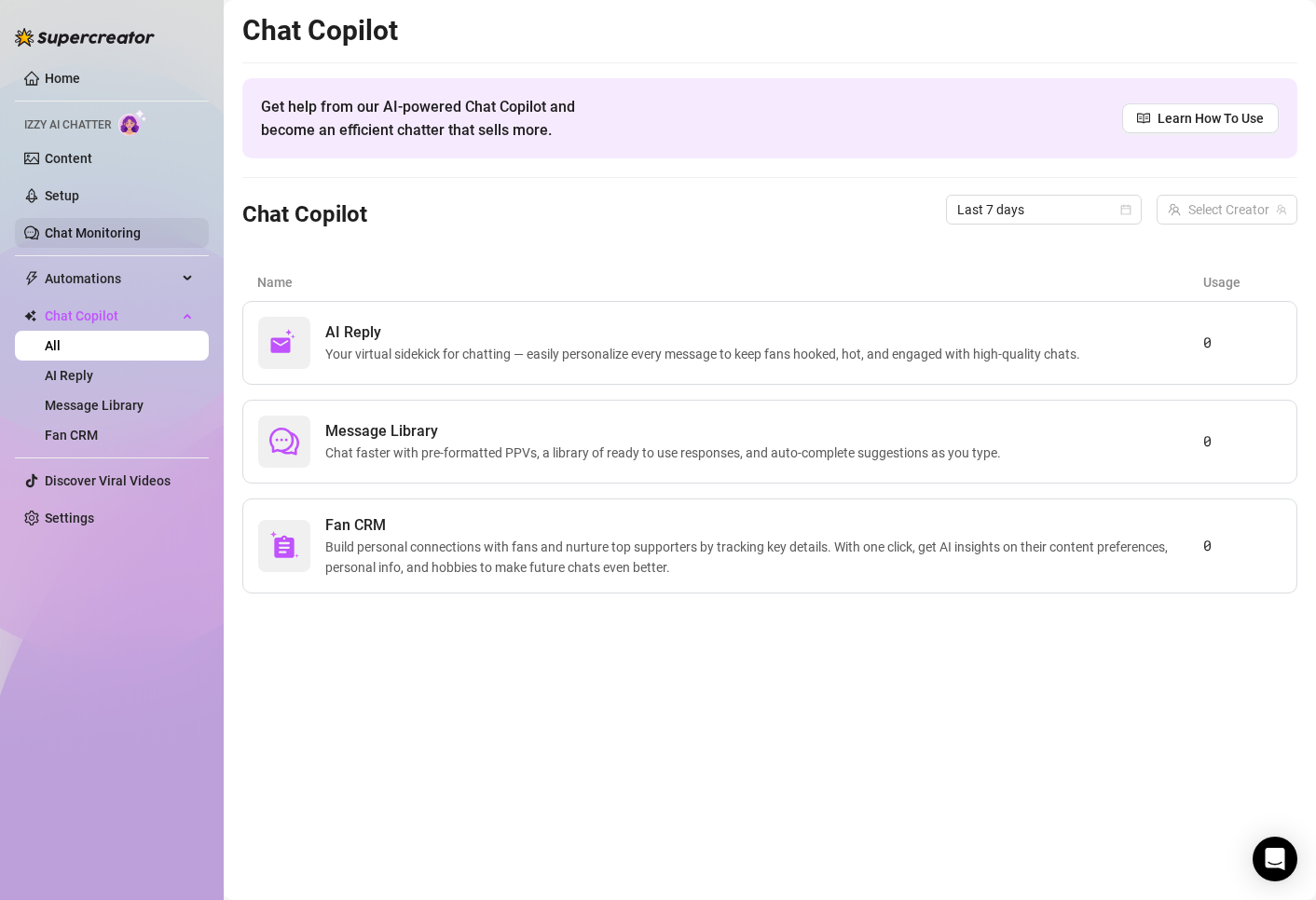 click on "Chat Monitoring" at bounding box center (92, 233) 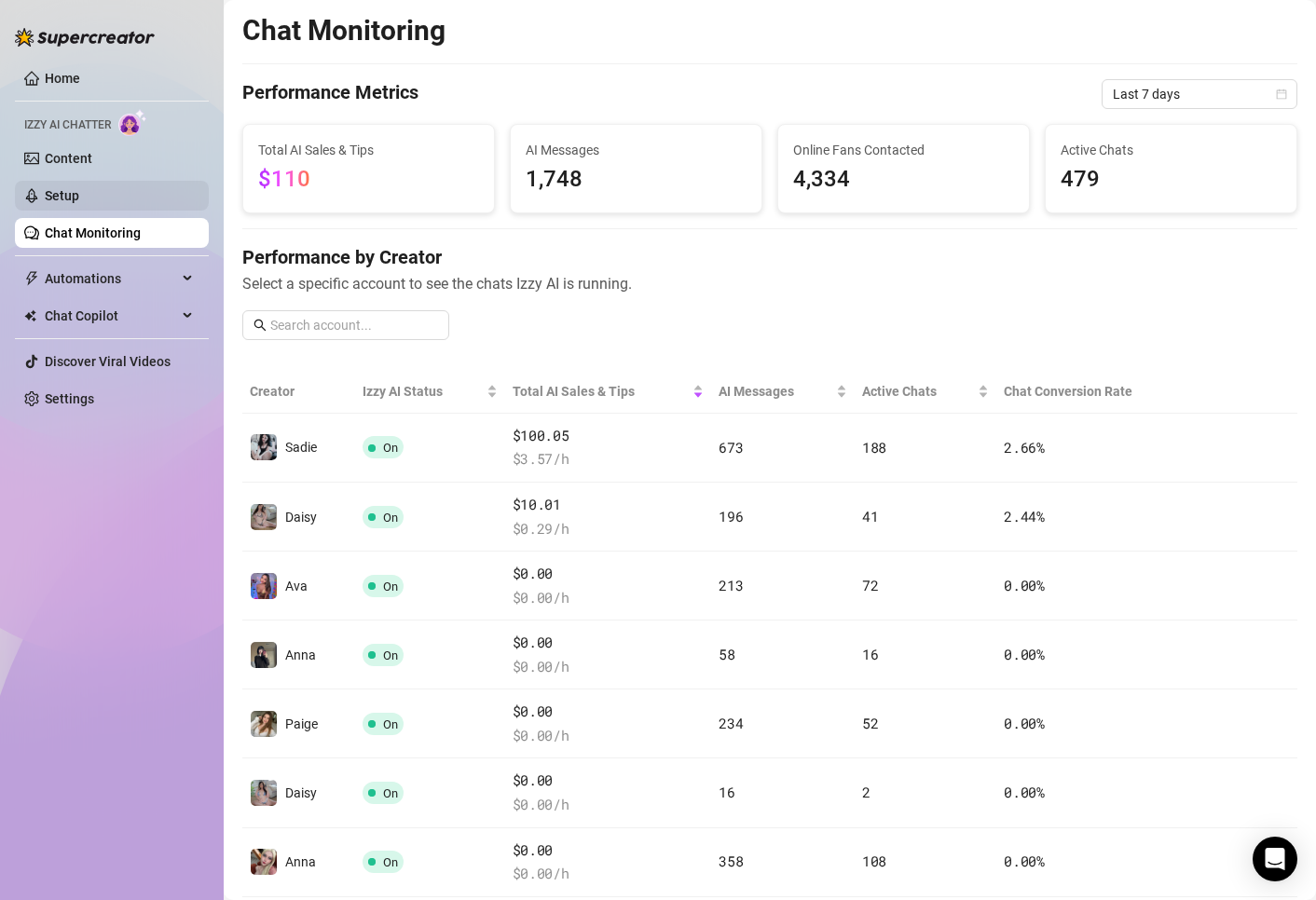 click on "Setup" at bounding box center [62, 196] 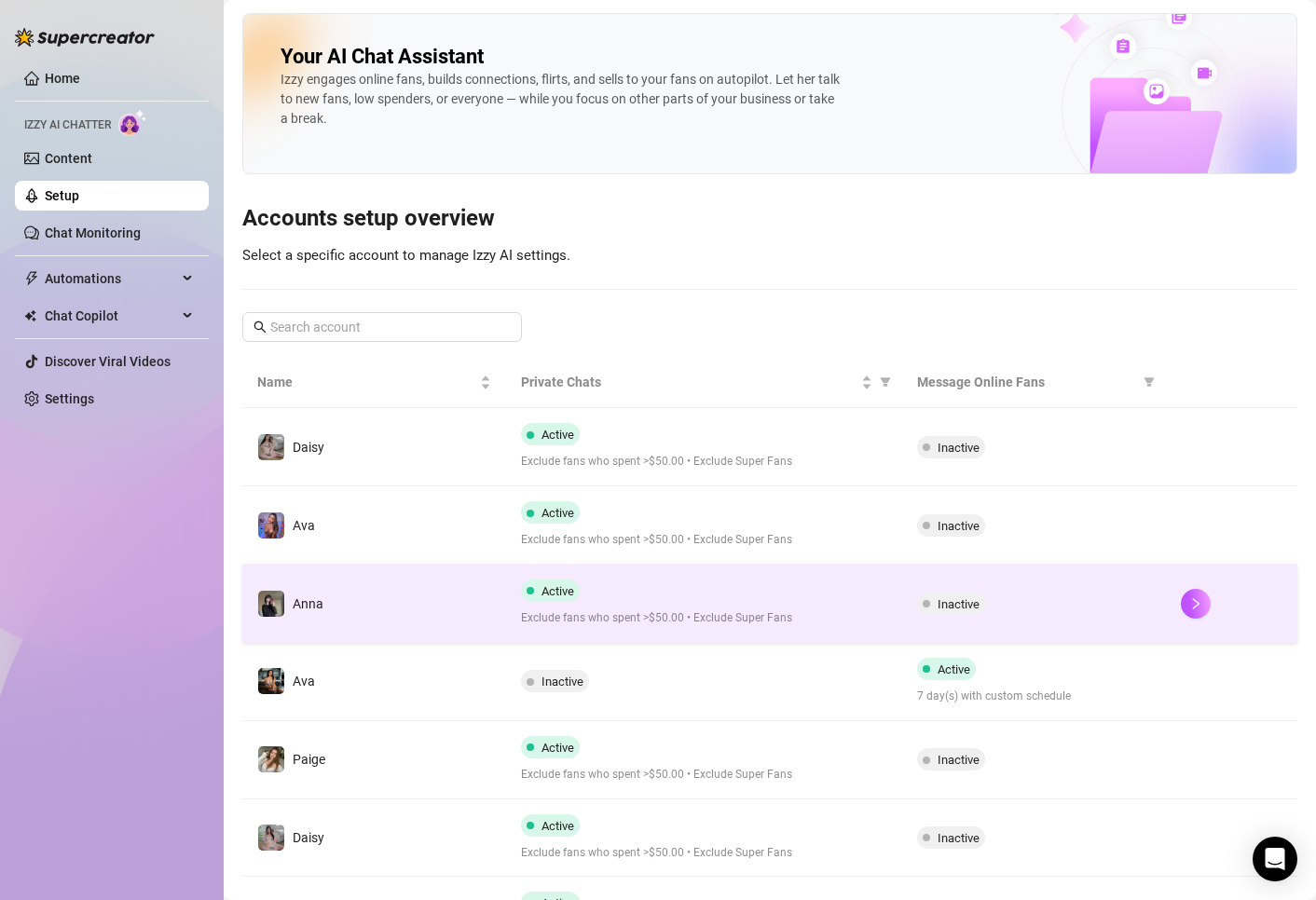 scroll, scrollTop: 189, scrollLeft: 0, axis: vertical 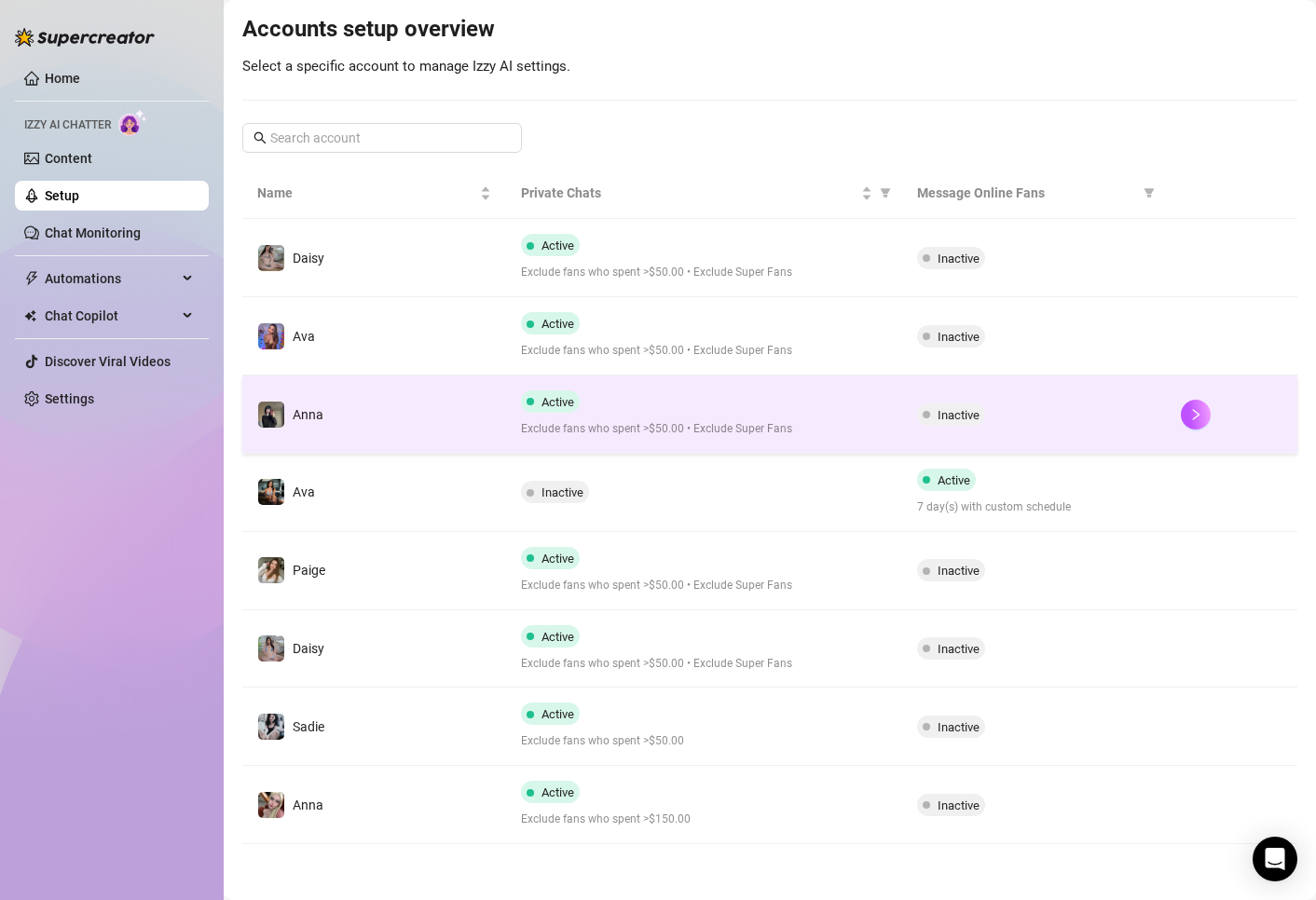 click on "Inactive" at bounding box center (958, 415) 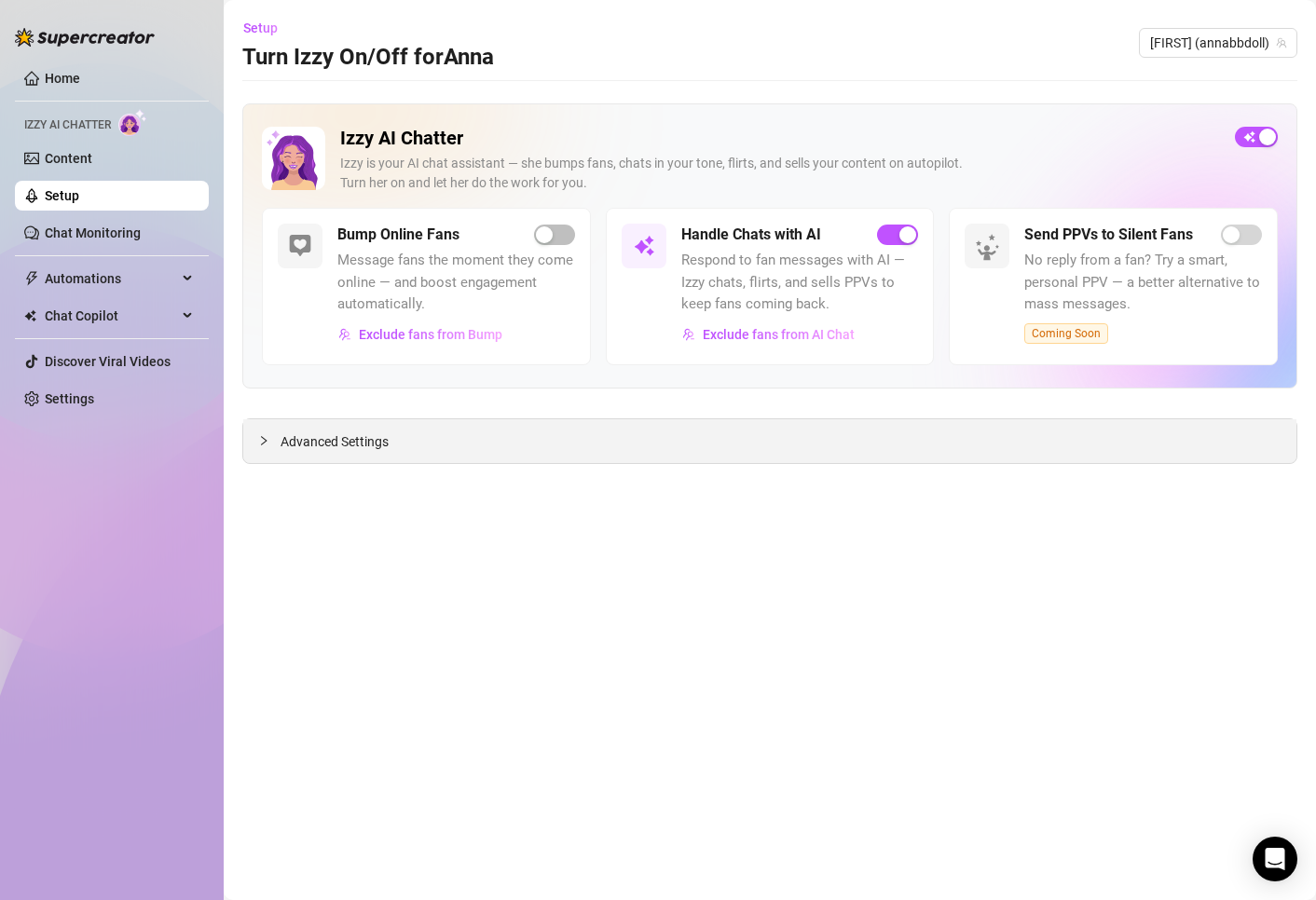 click on "Advanced Settings" at bounding box center [770, 441] 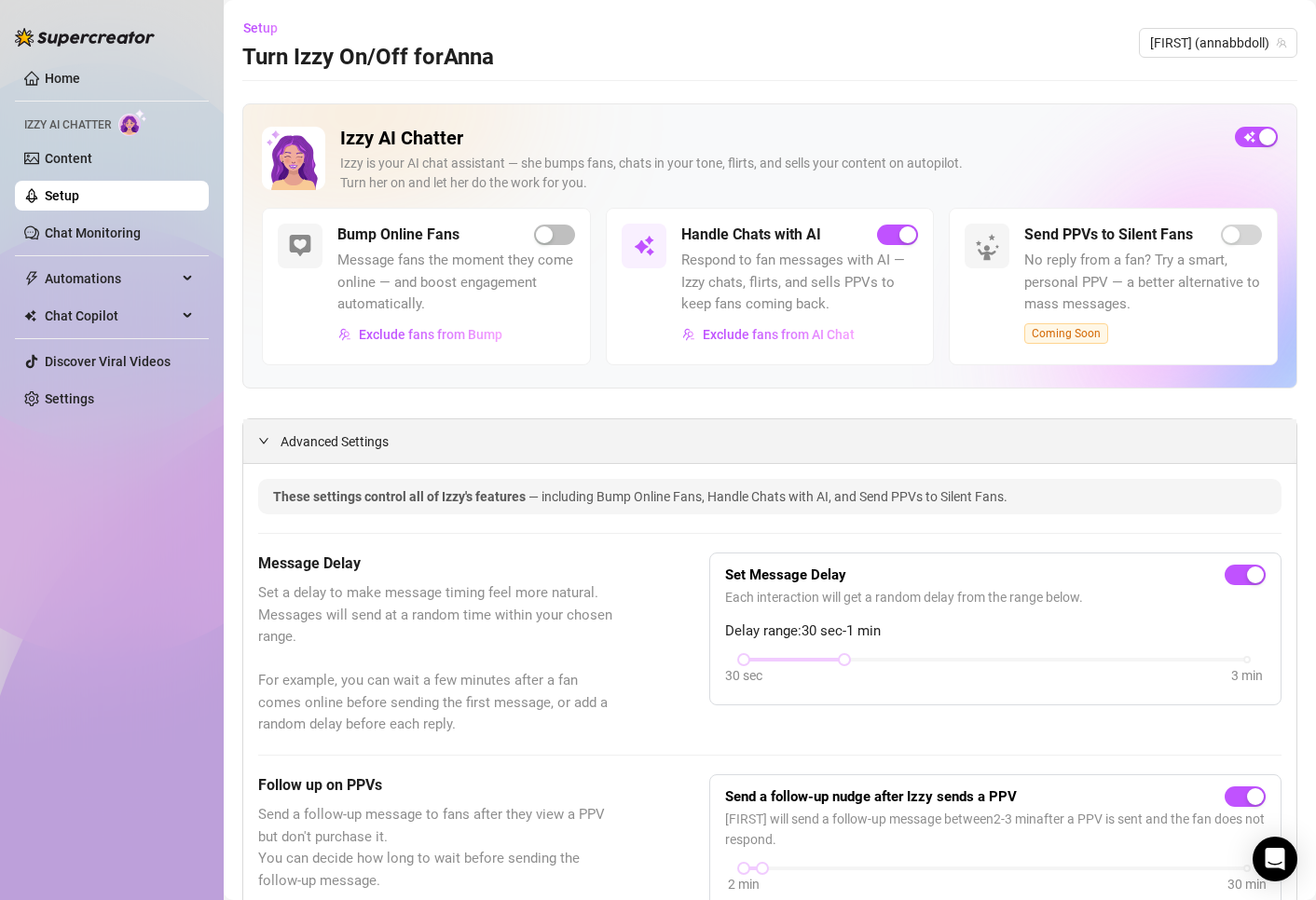 click 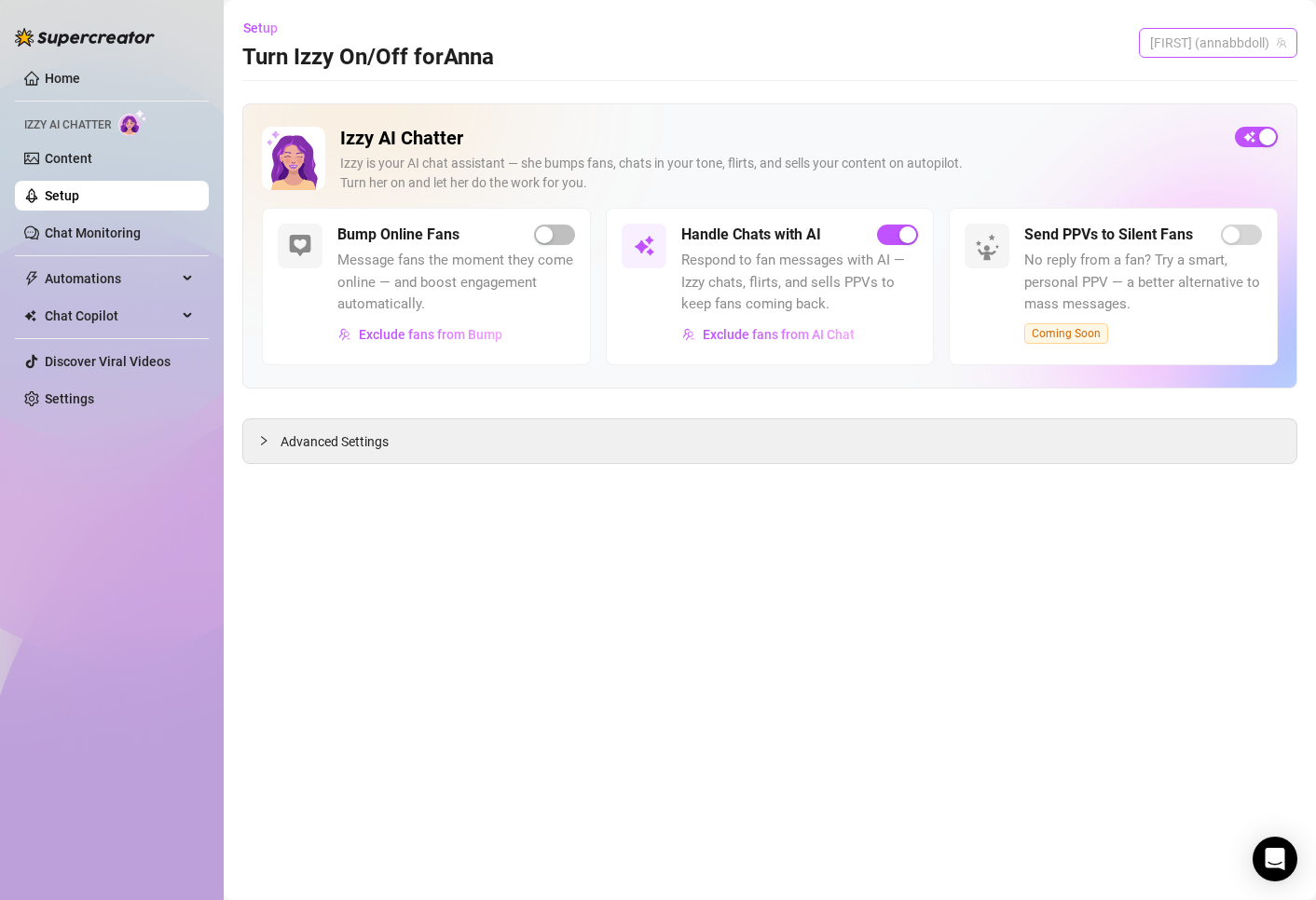 click on "[FIRST] (annabbdoll)" at bounding box center [1218, 43] 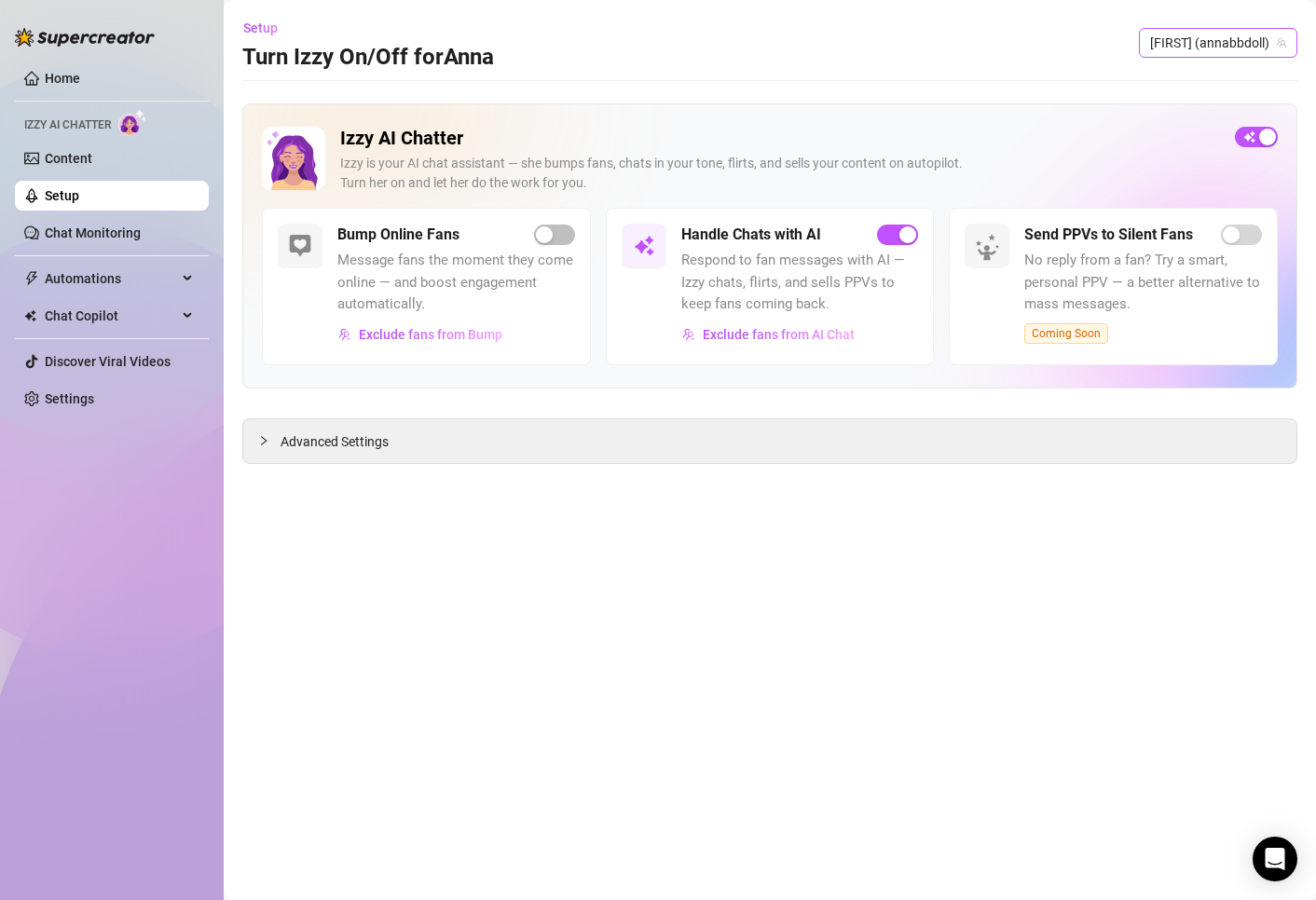 click on "[FIRST] (annabbdoll)" at bounding box center [1218, 43] 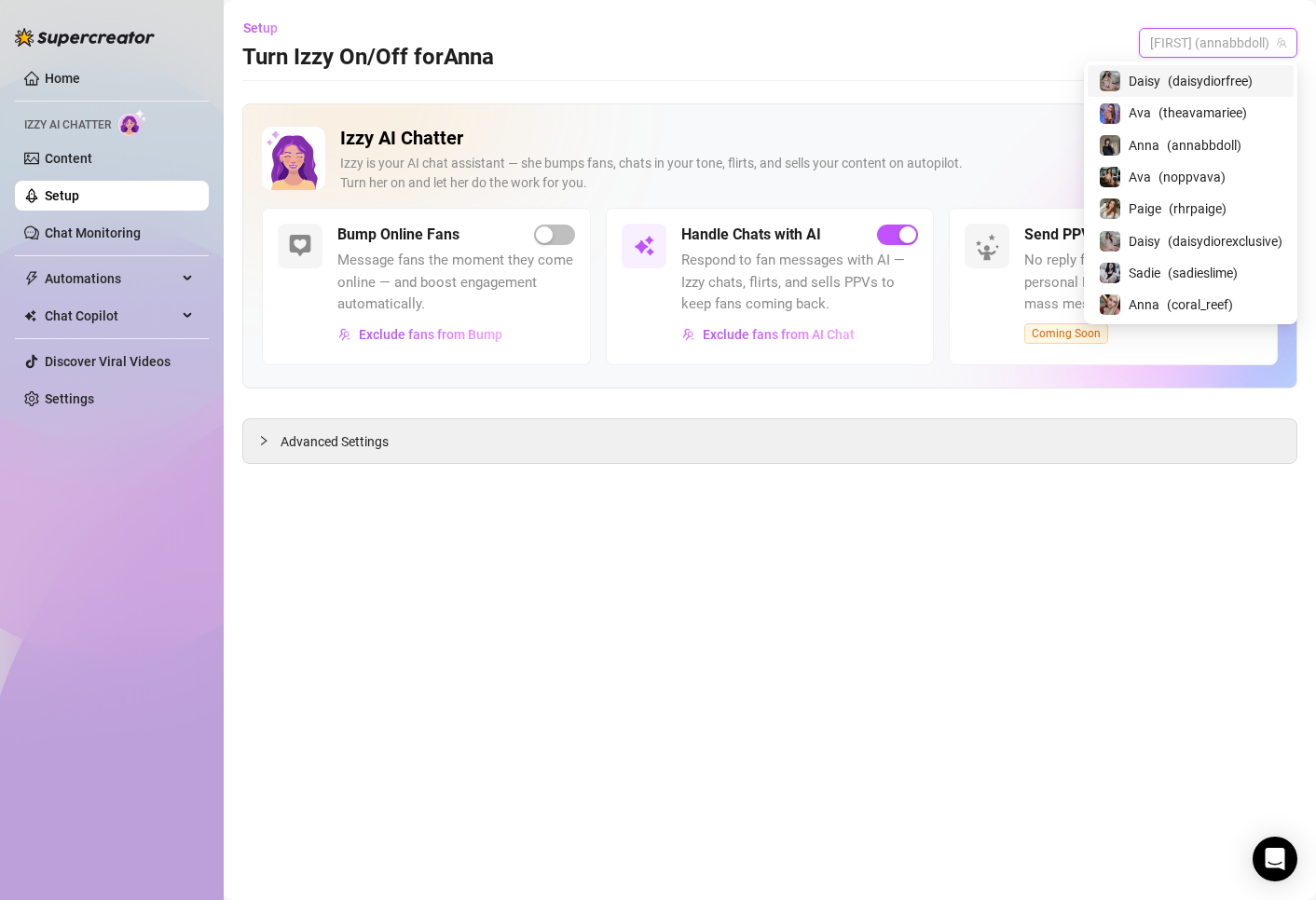 click on "( daisydiorexclusive)" at bounding box center (1210, 81) 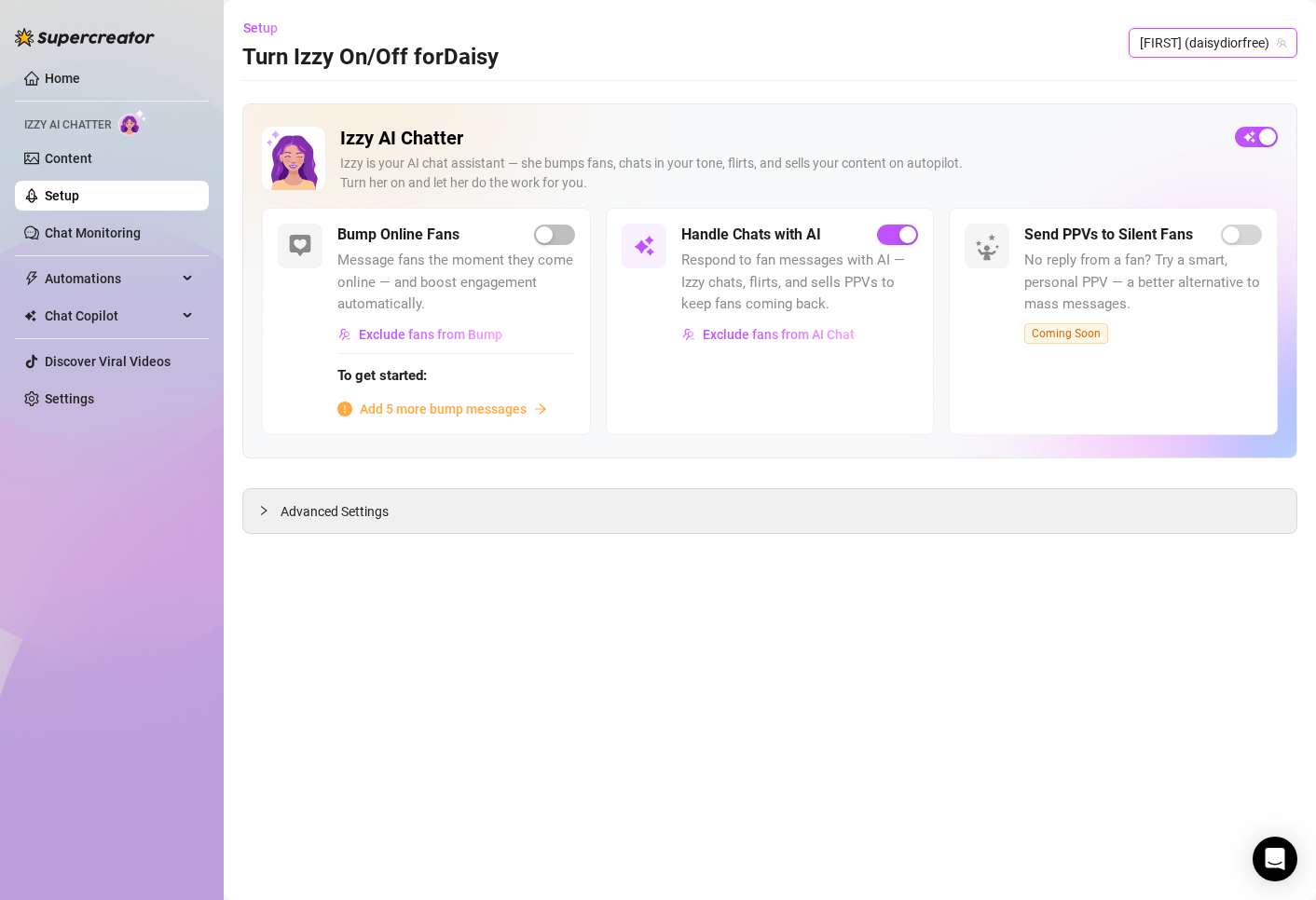 click on "[FIRST] (daisydiorfree)" at bounding box center (1213, 43) 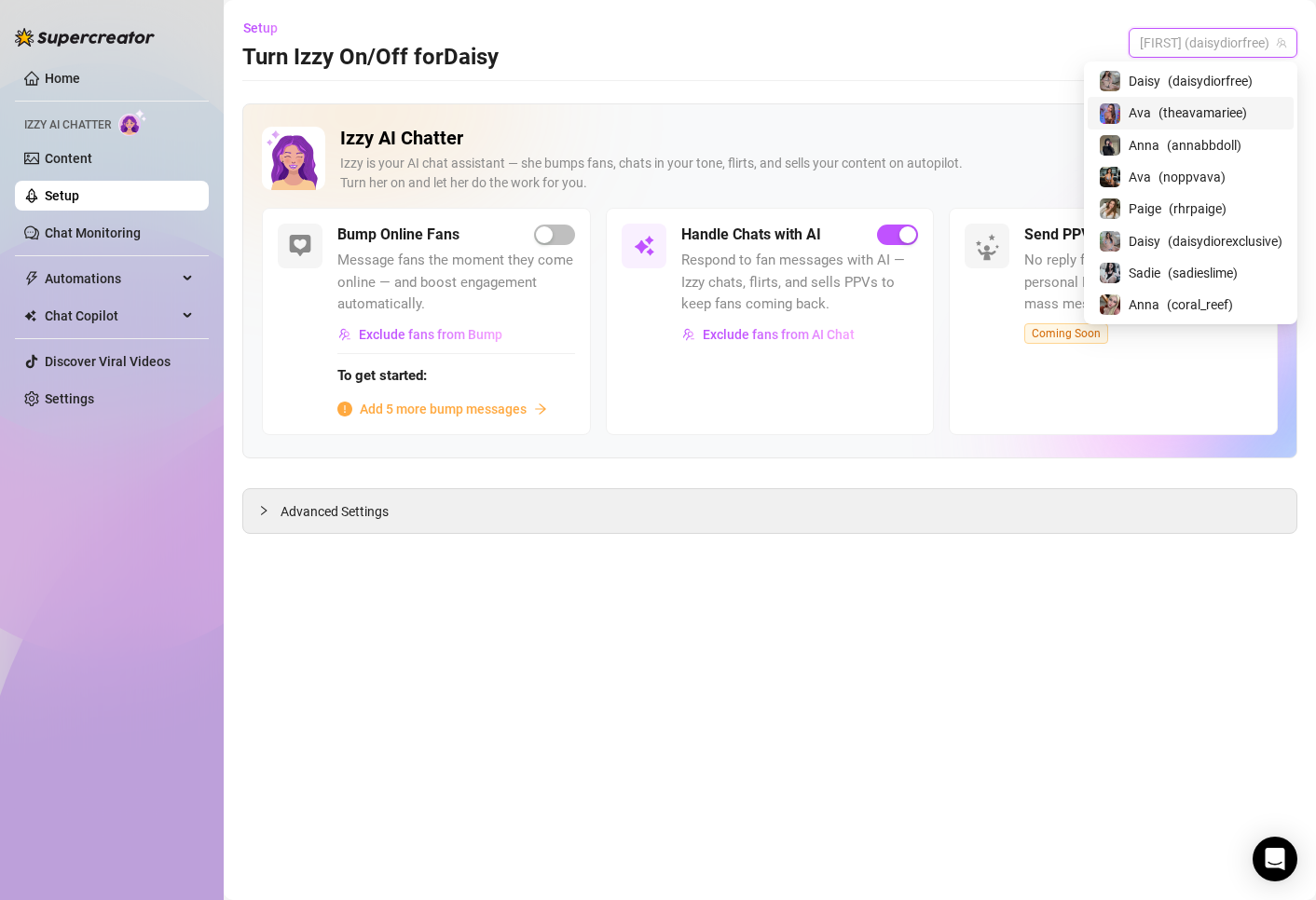 click on "( theavamariee )" at bounding box center [1202, 113] 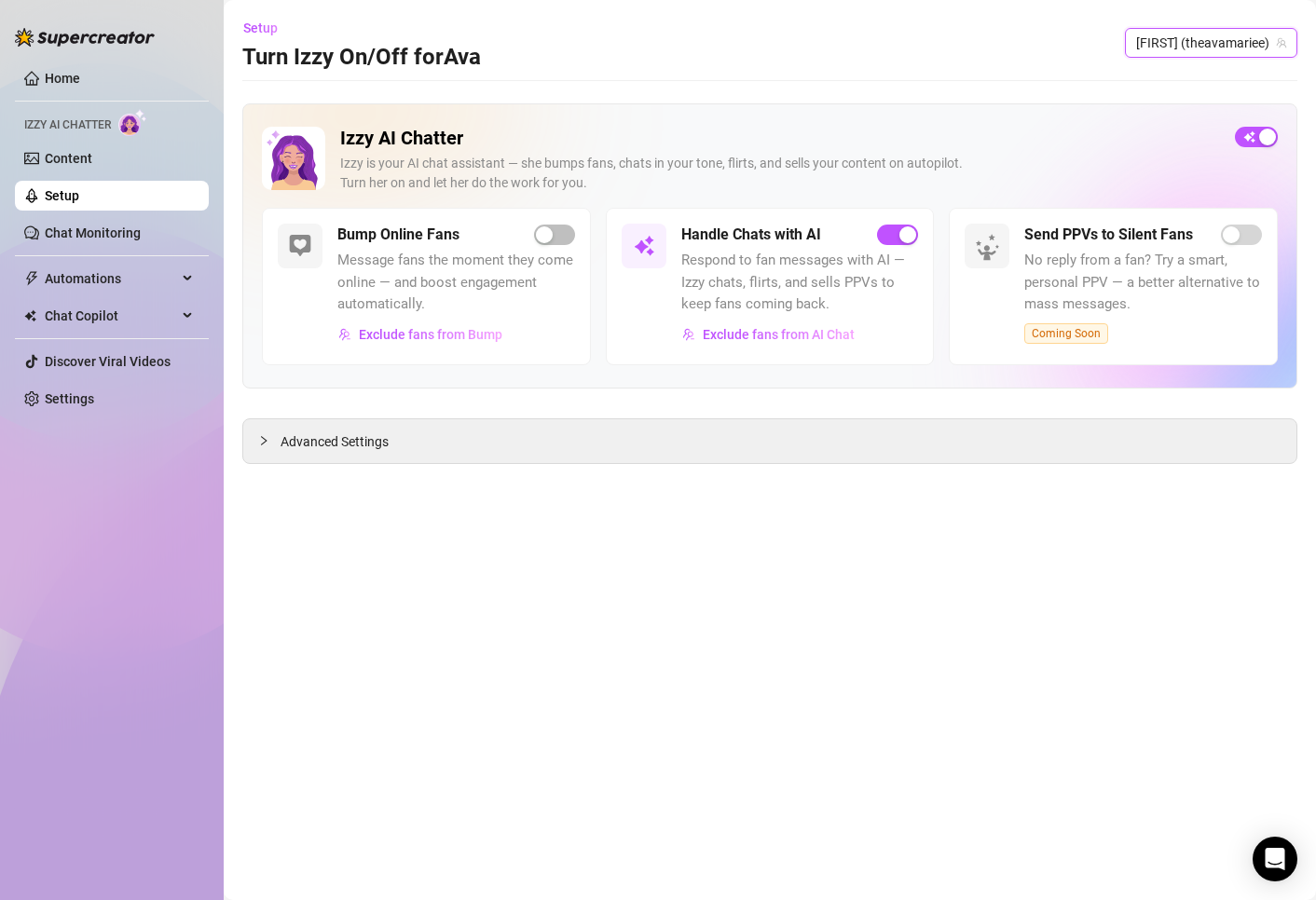 click on "[FIRST] (theavamariee)" at bounding box center (1211, 43) 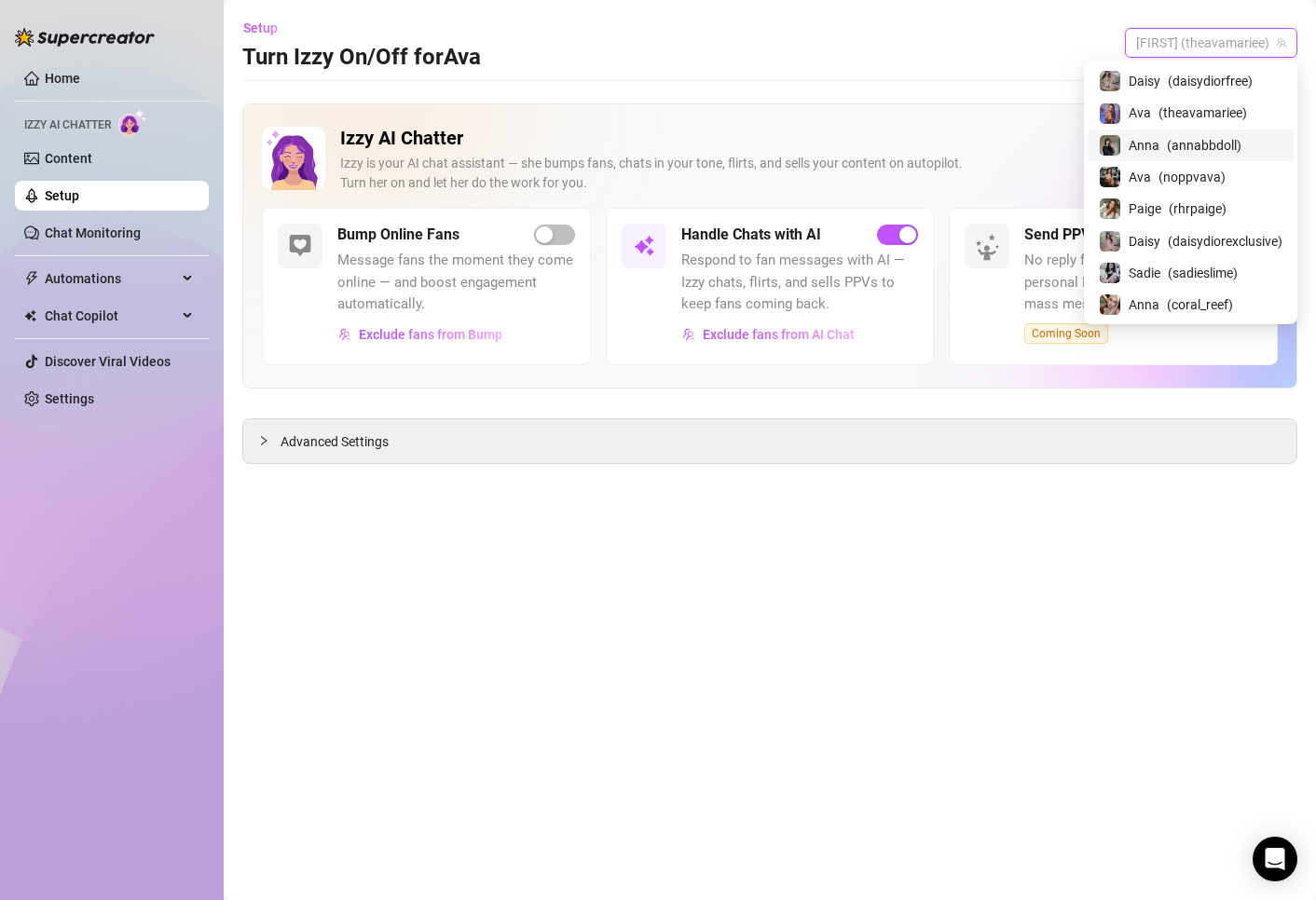 click on "( annabbdoll )" at bounding box center [1204, 145] 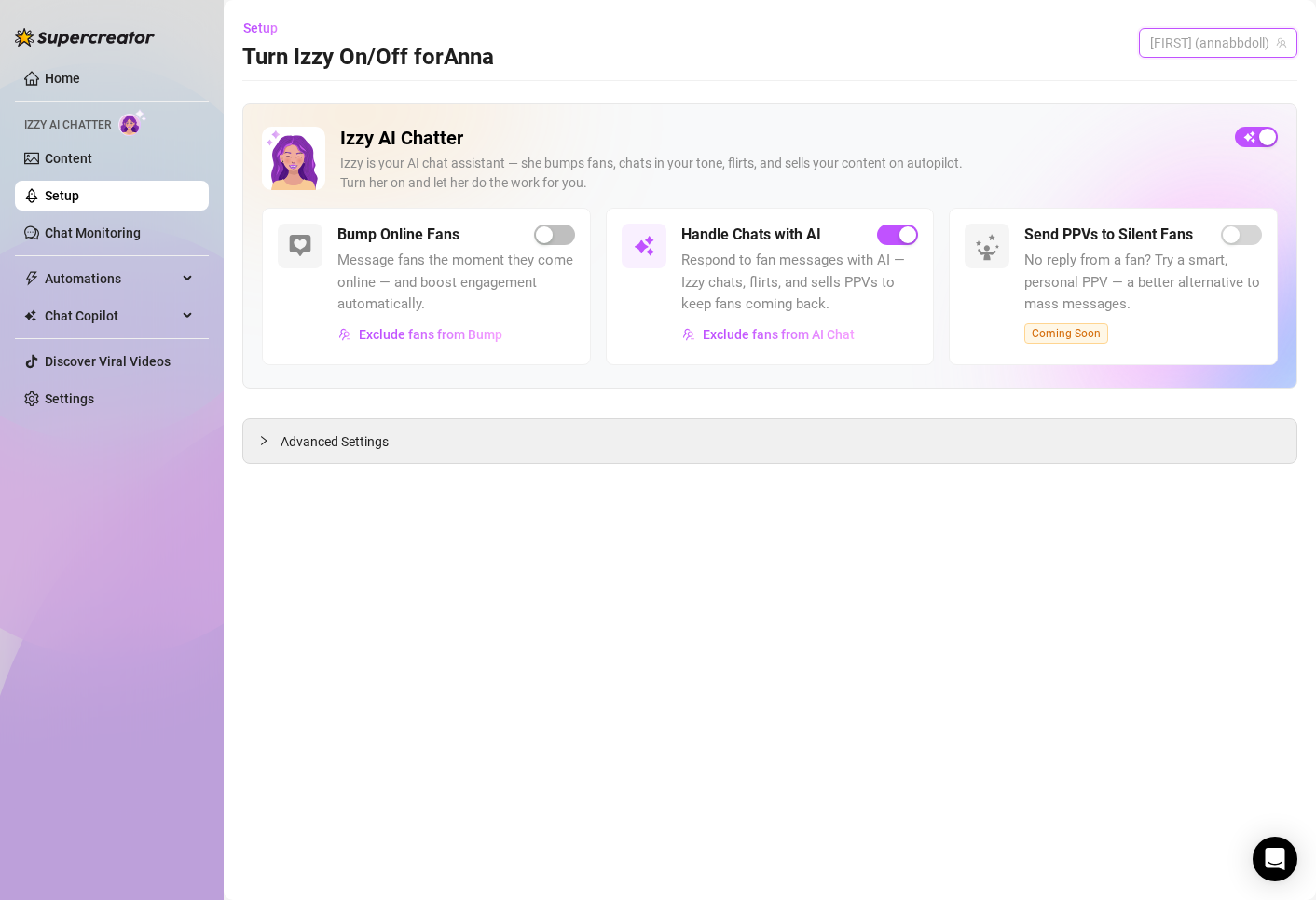 click on "[FIRST] (annabbdoll)" at bounding box center [1218, 43] 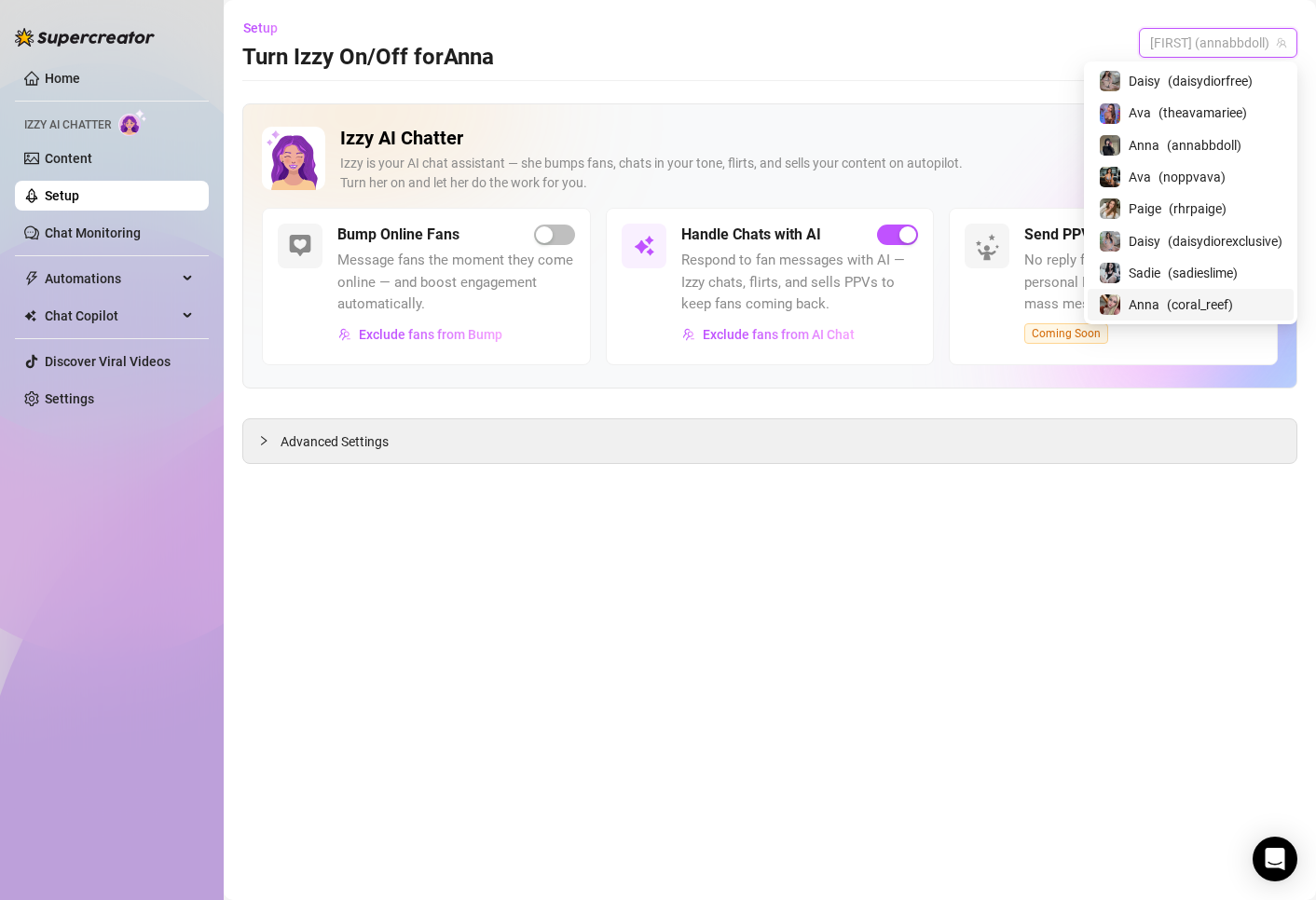 click on "( coral_reef )" at bounding box center (1199, 305) 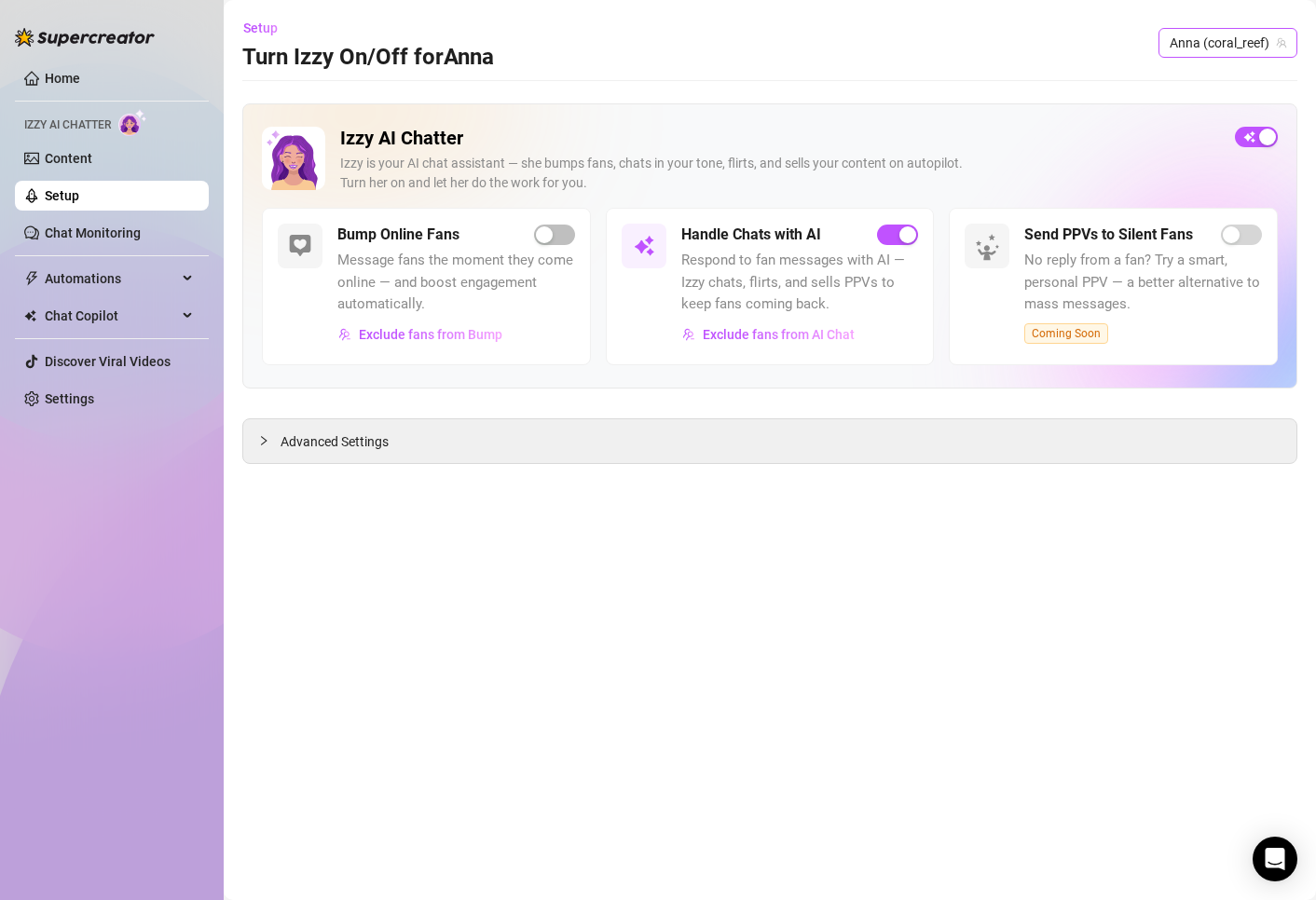 click on "Anna (coral_reef)" at bounding box center (1227, 43) 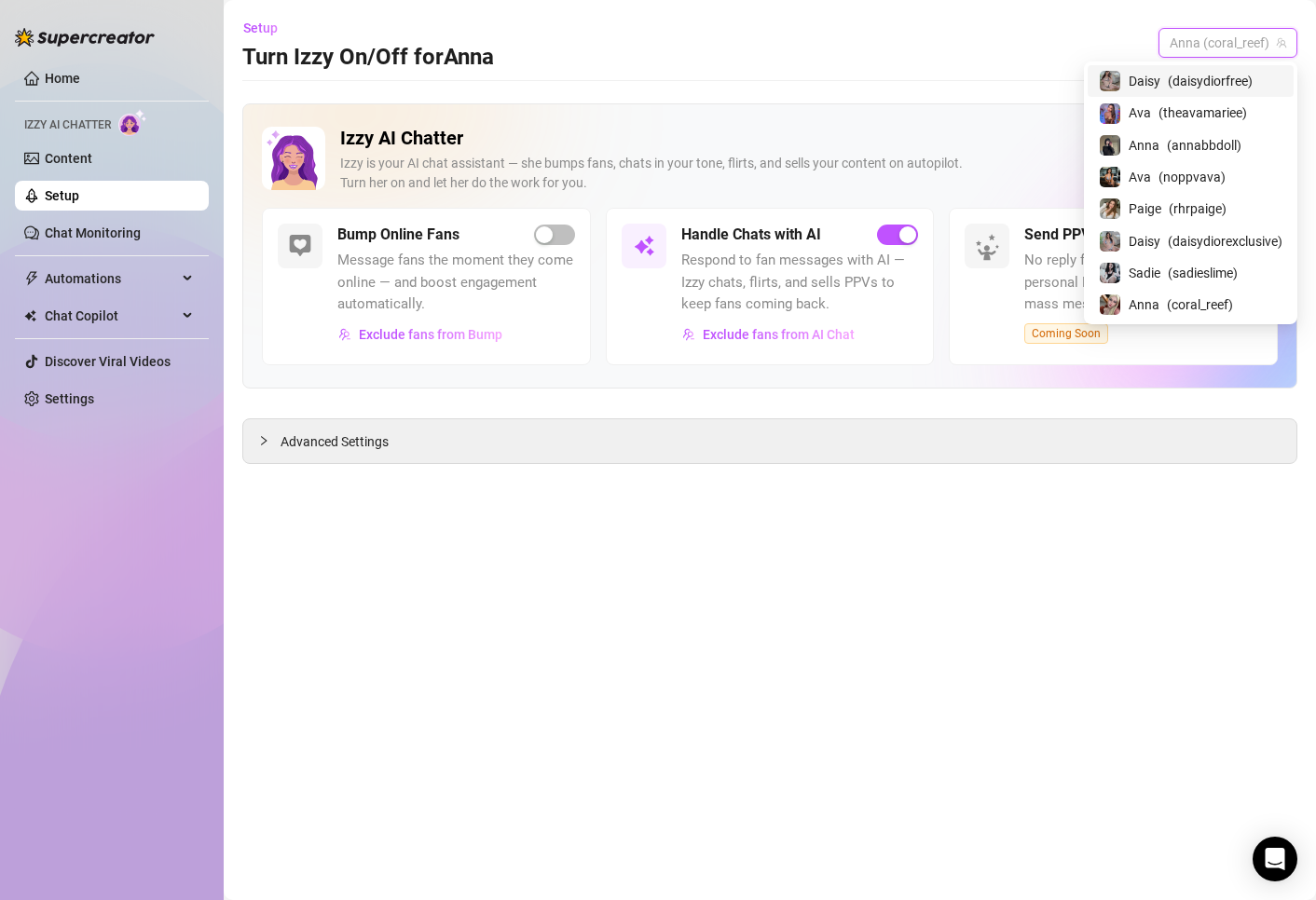 click on "( daisydiorexclusive)" at bounding box center (1210, 81) 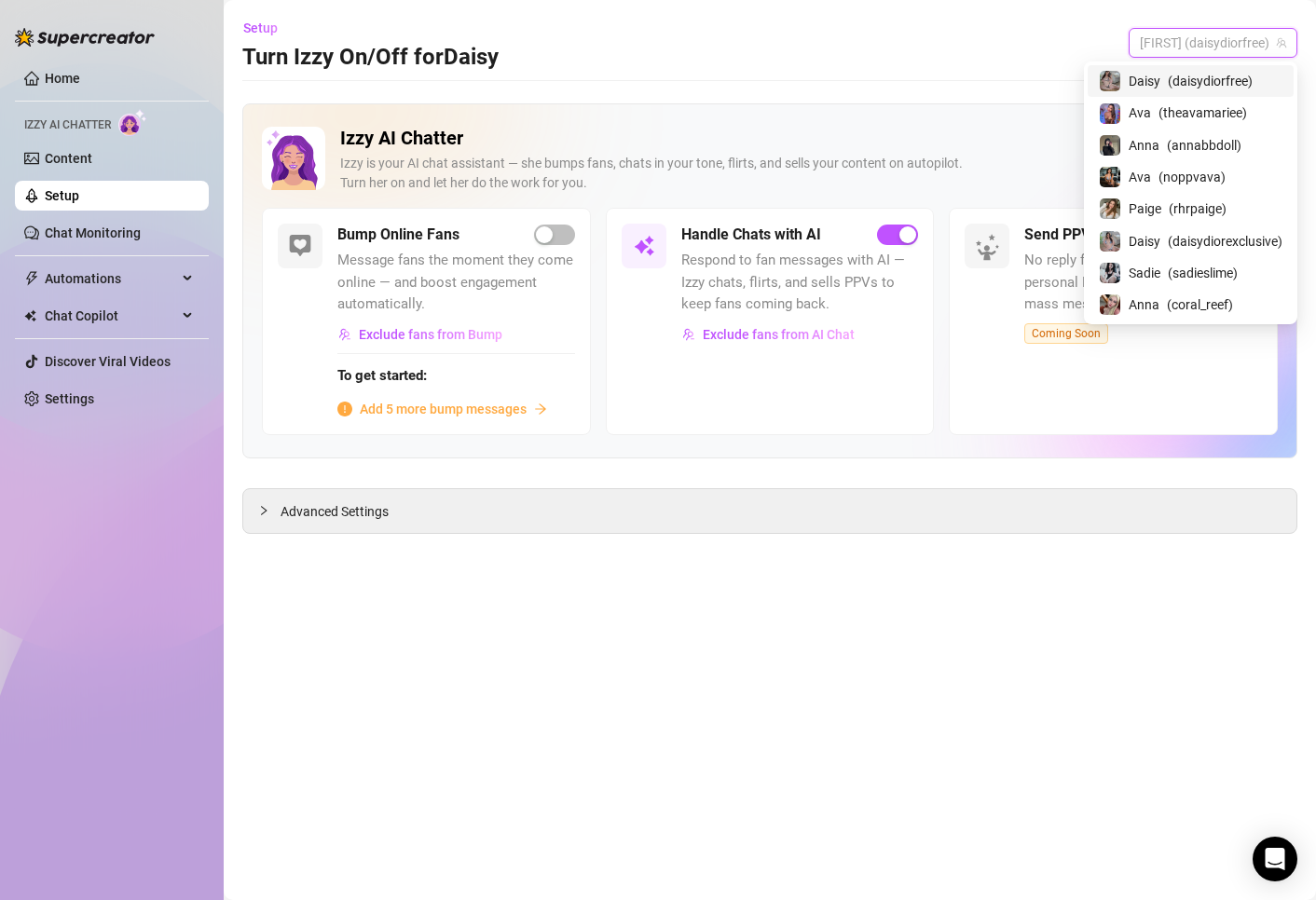 click on "[FIRST] (daisydiorfree)" at bounding box center (1213, 43) 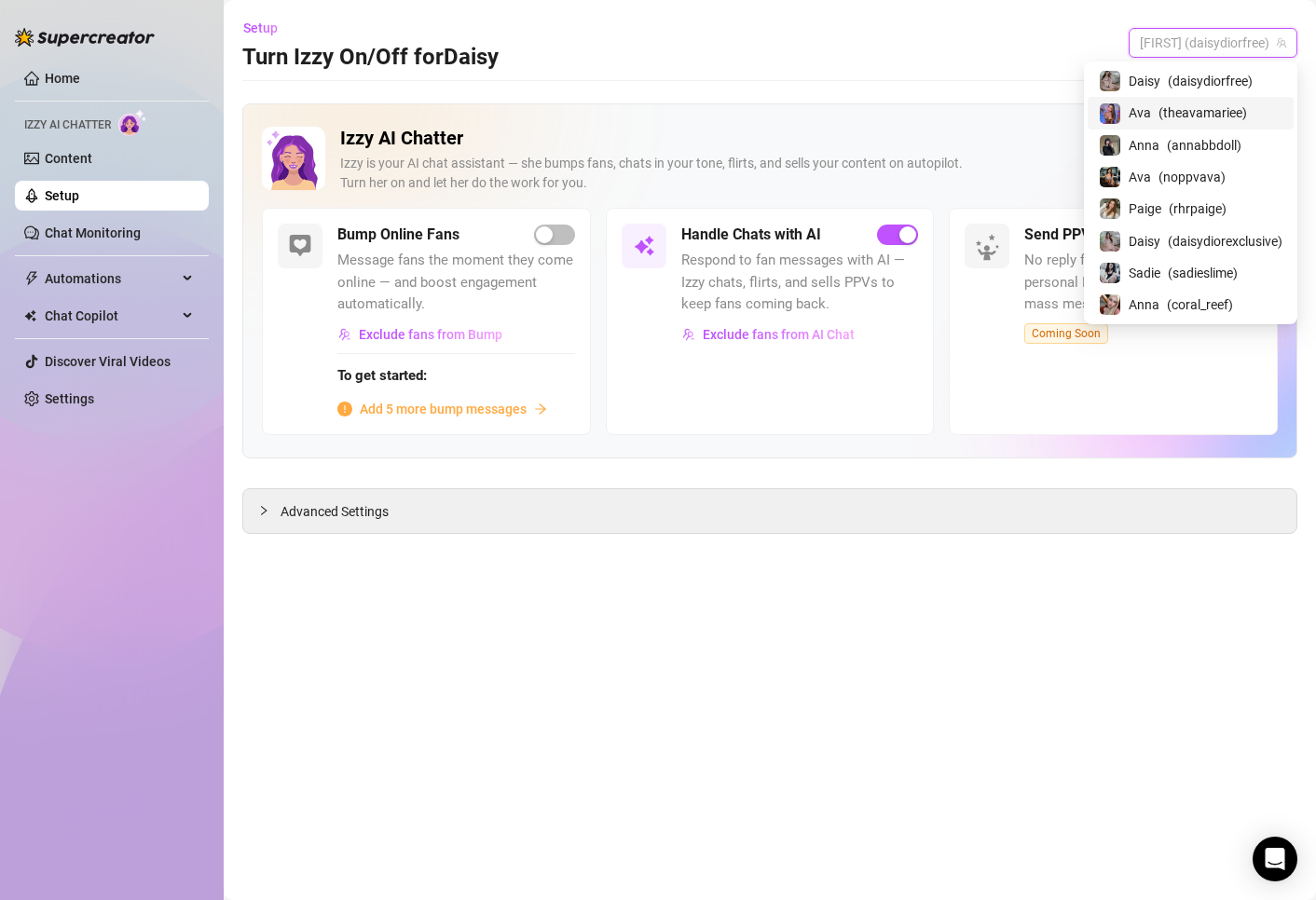 click on "( theavamariee )" at bounding box center (1202, 113) 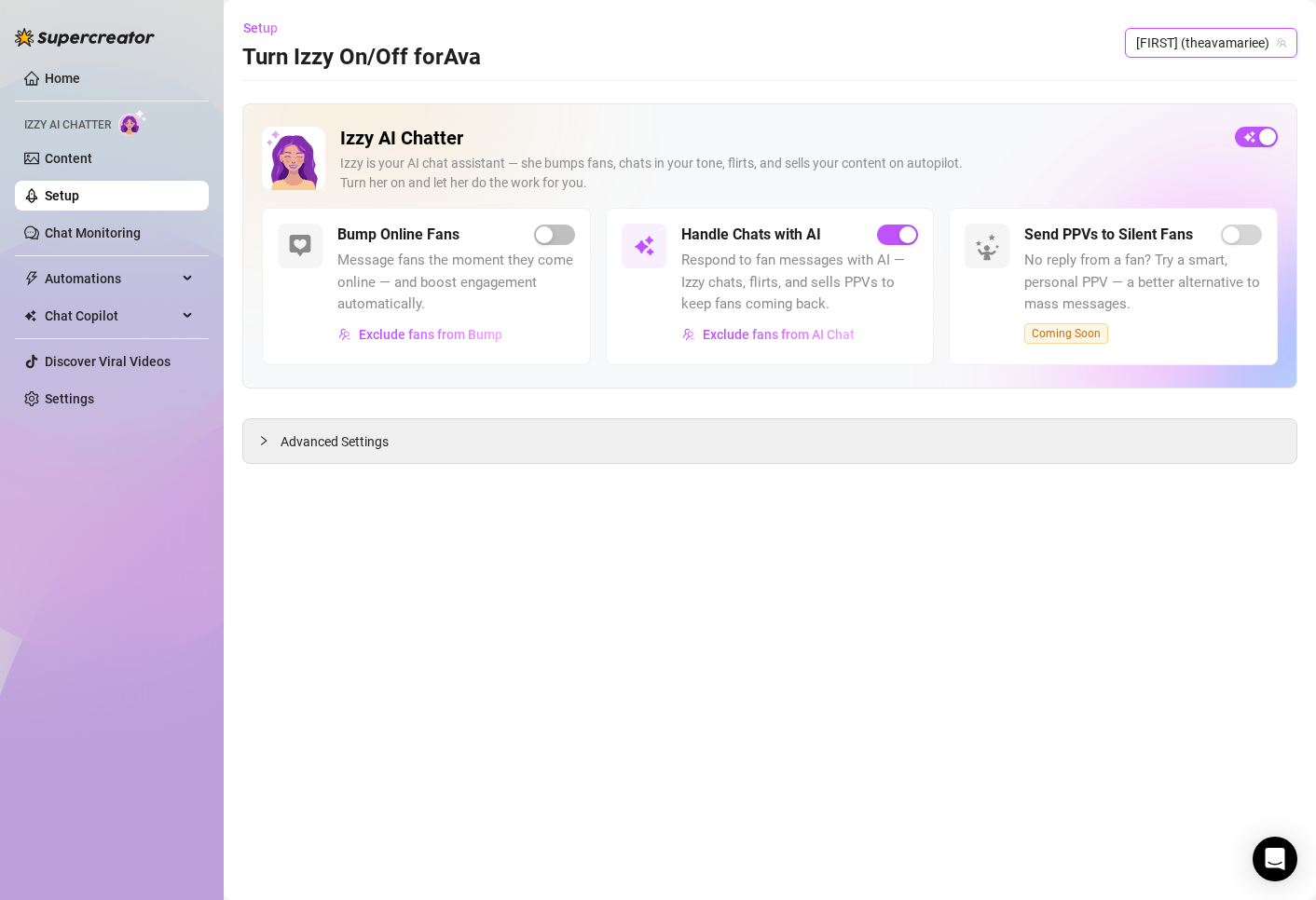 click on "[FIRST] (theavamariee)" at bounding box center (1211, 43) 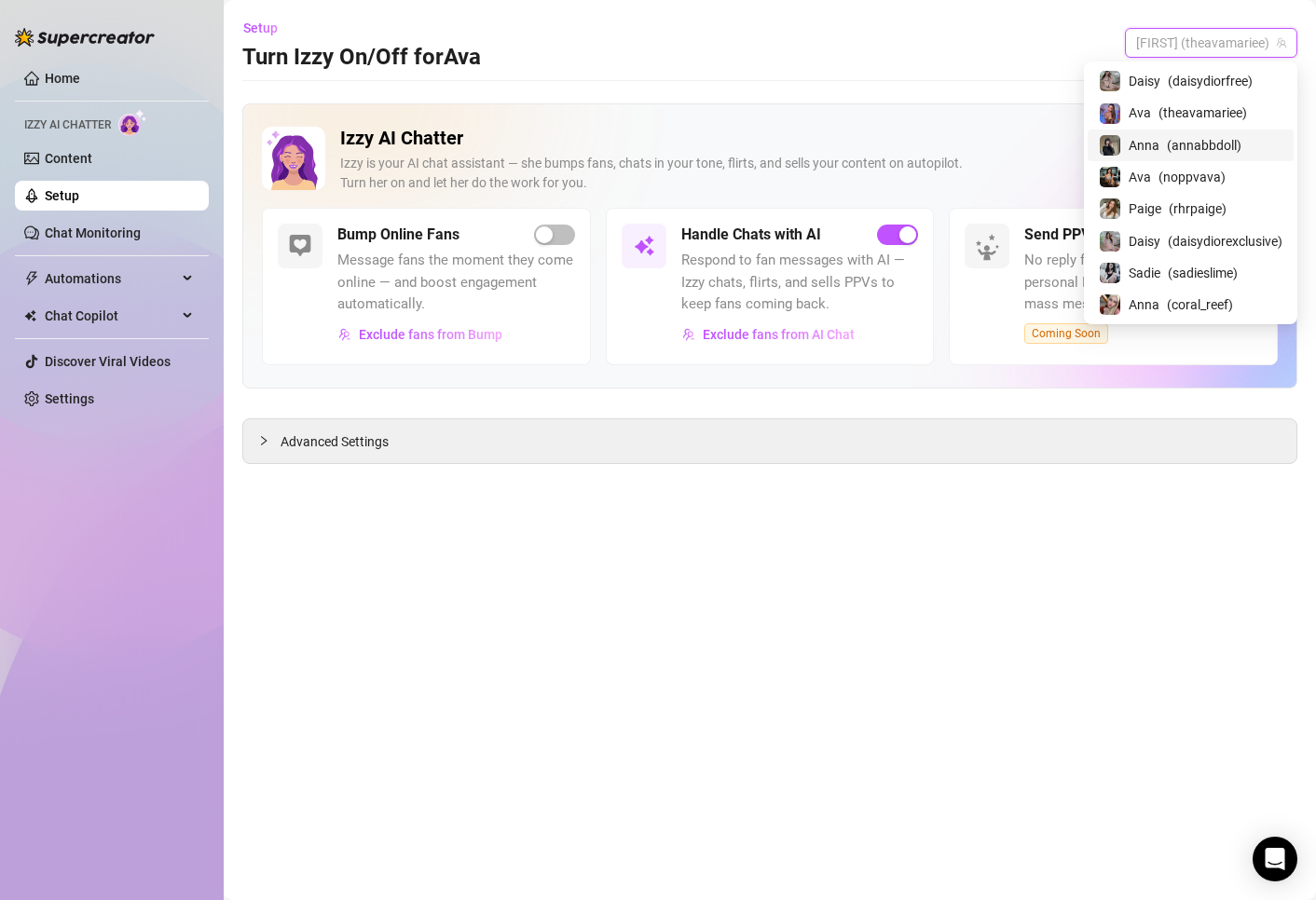 click on "( annabbdoll )" at bounding box center [1204, 145] 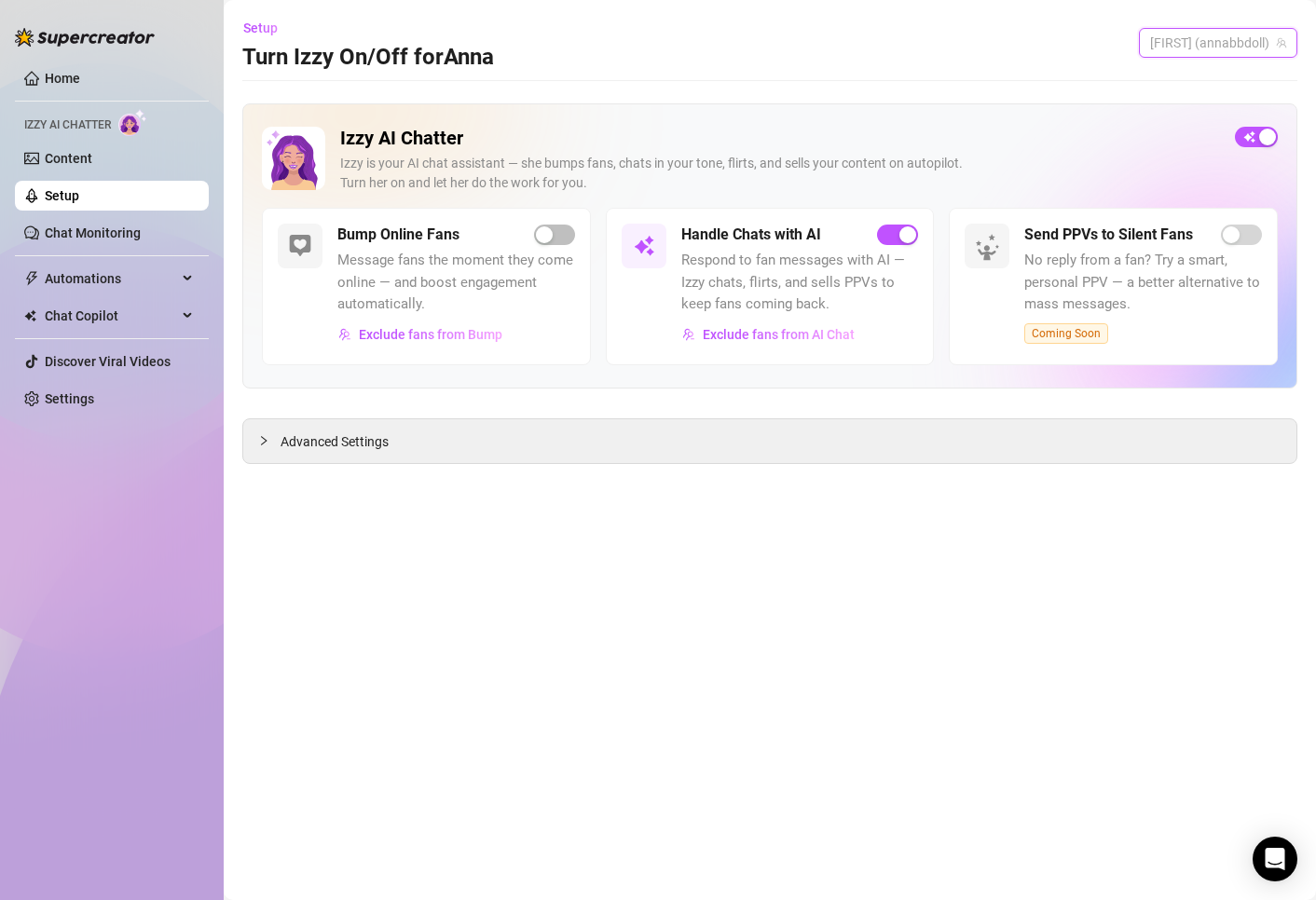 click on "[FIRST] (annabbdoll)" at bounding box center (1218, 43) 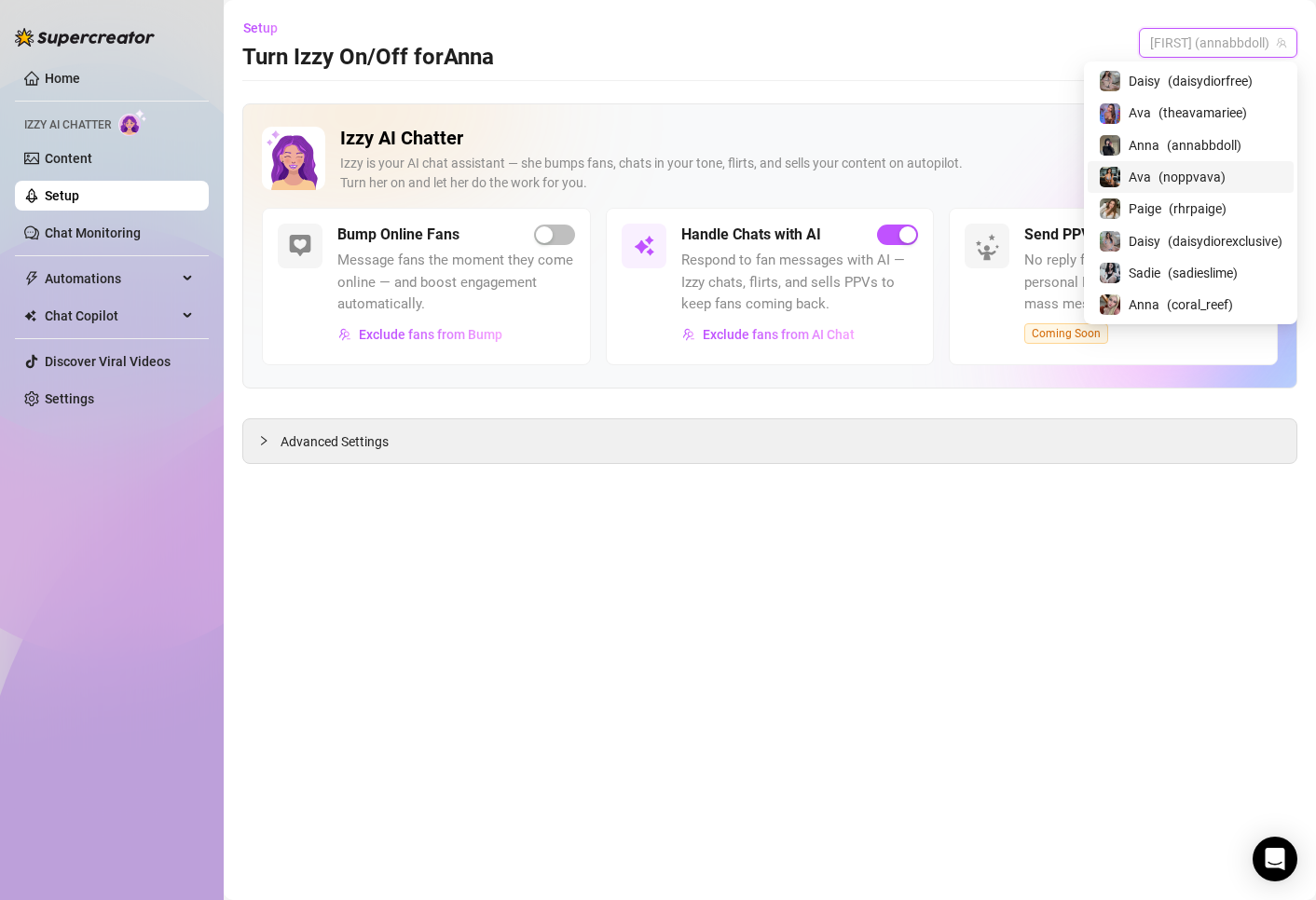 click on "[FIRST]   ( noppvava )" at bounding box center (1190, 177) 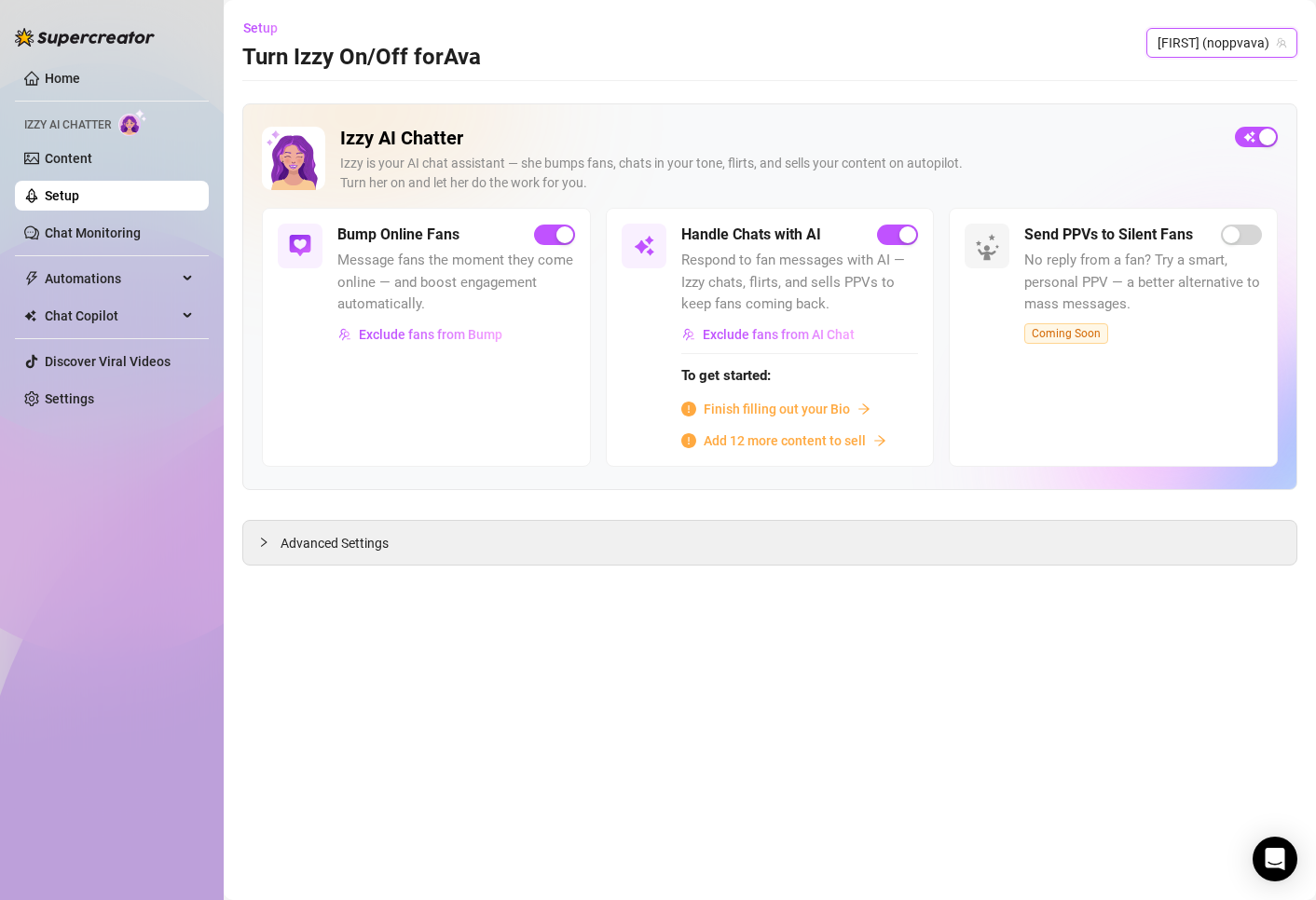 click on "[FIRST] (noppvava)" at bounding box center (1222, 43) 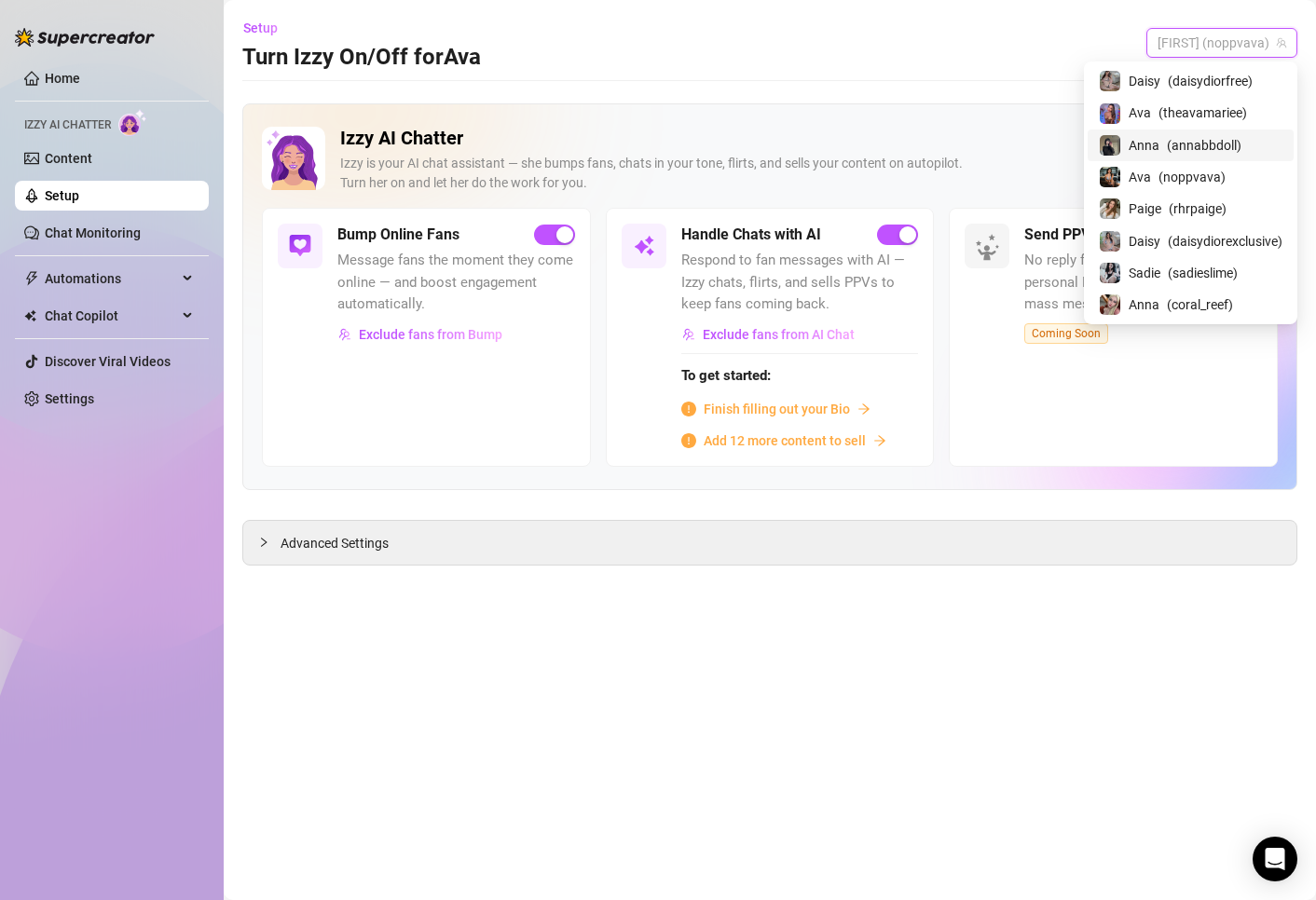 click on "Setup Turn Izzy On/Off for  [FIRST] [FIRST] ([USERNAME])" at bounding box center (770, 43) 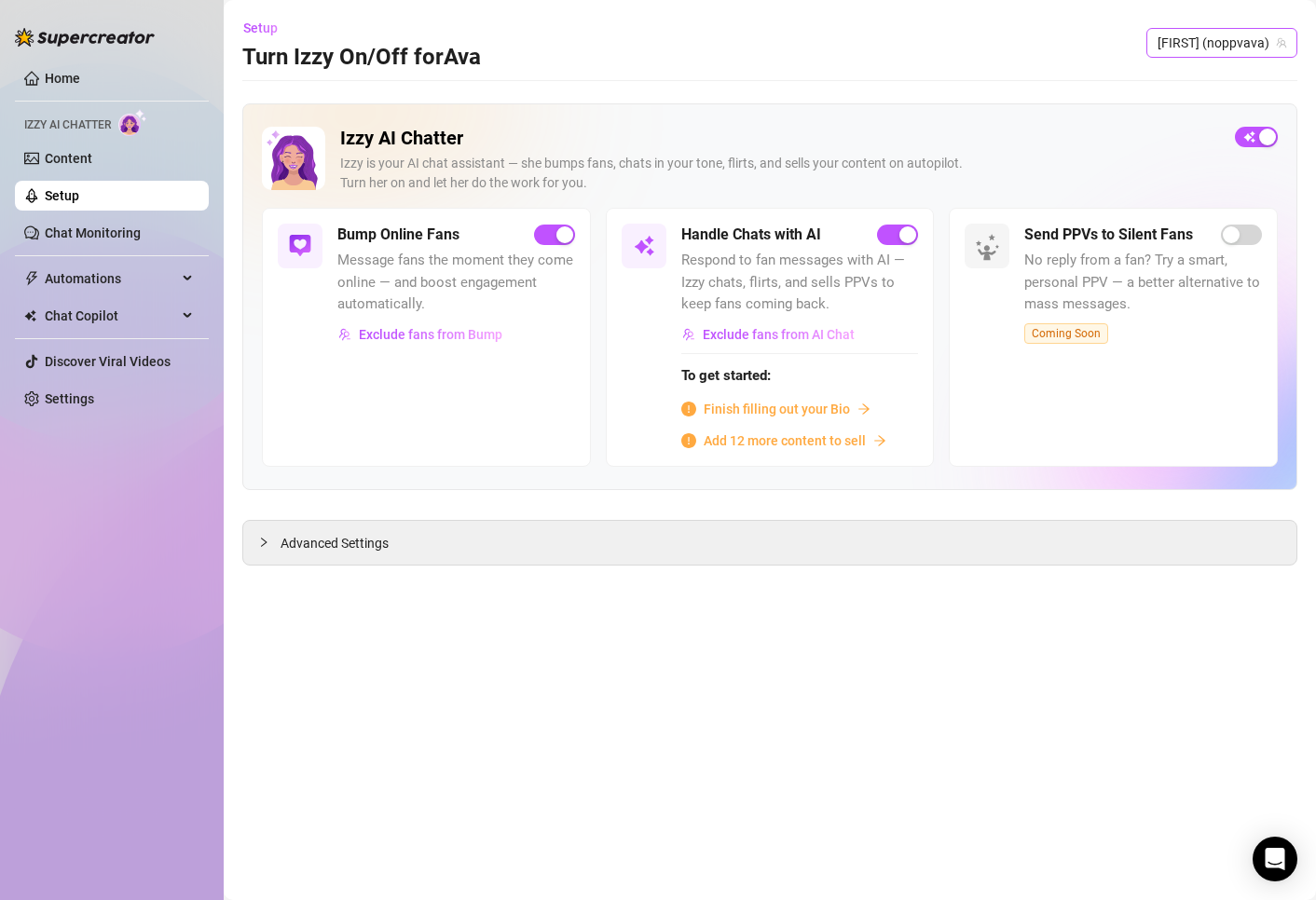 click on "[FIRST] (noppvava)" at bounding box center (1222, 43) 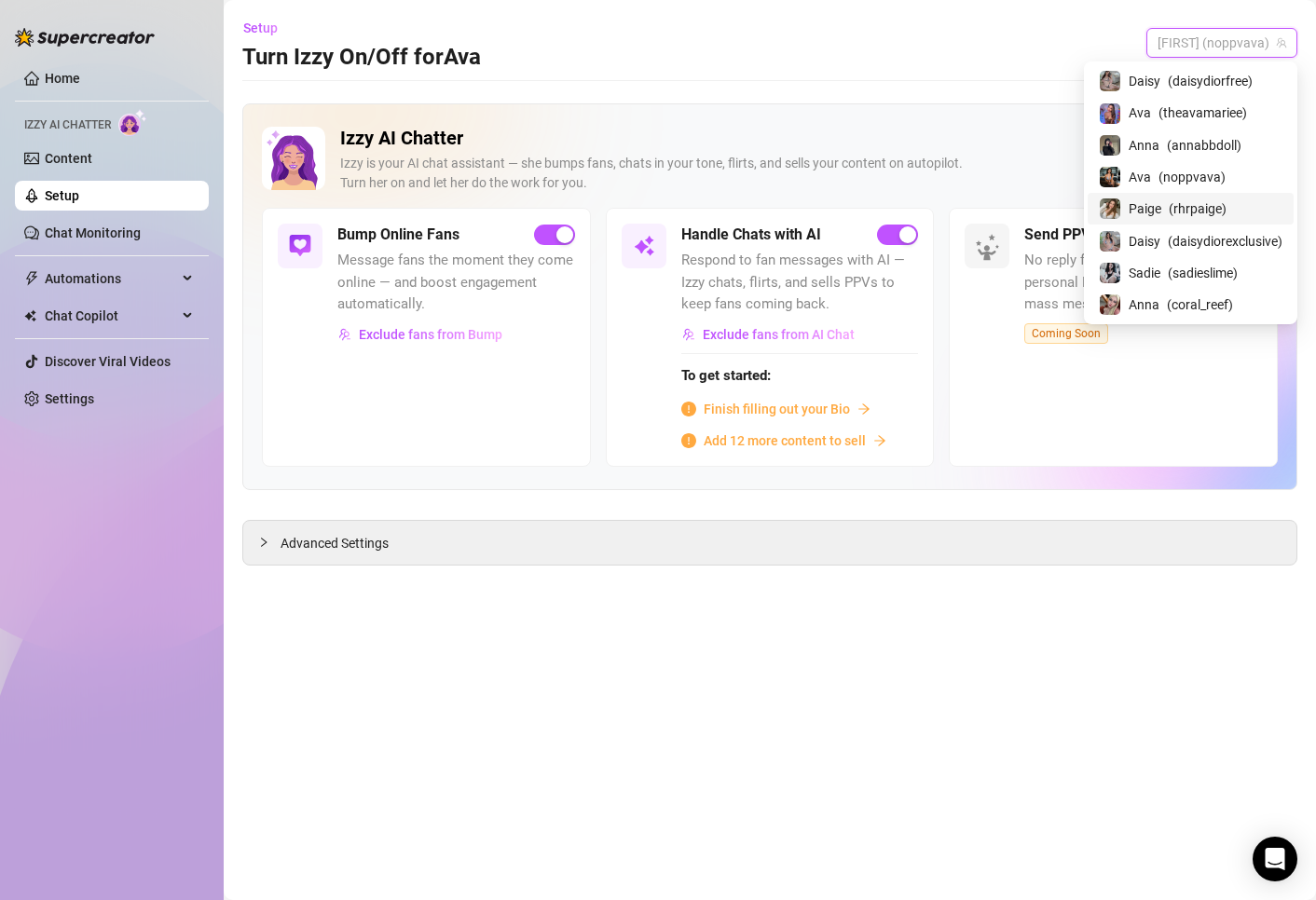 click on "[FIRST]   ( rhrpaige )" at bounding box center [1190, 209] 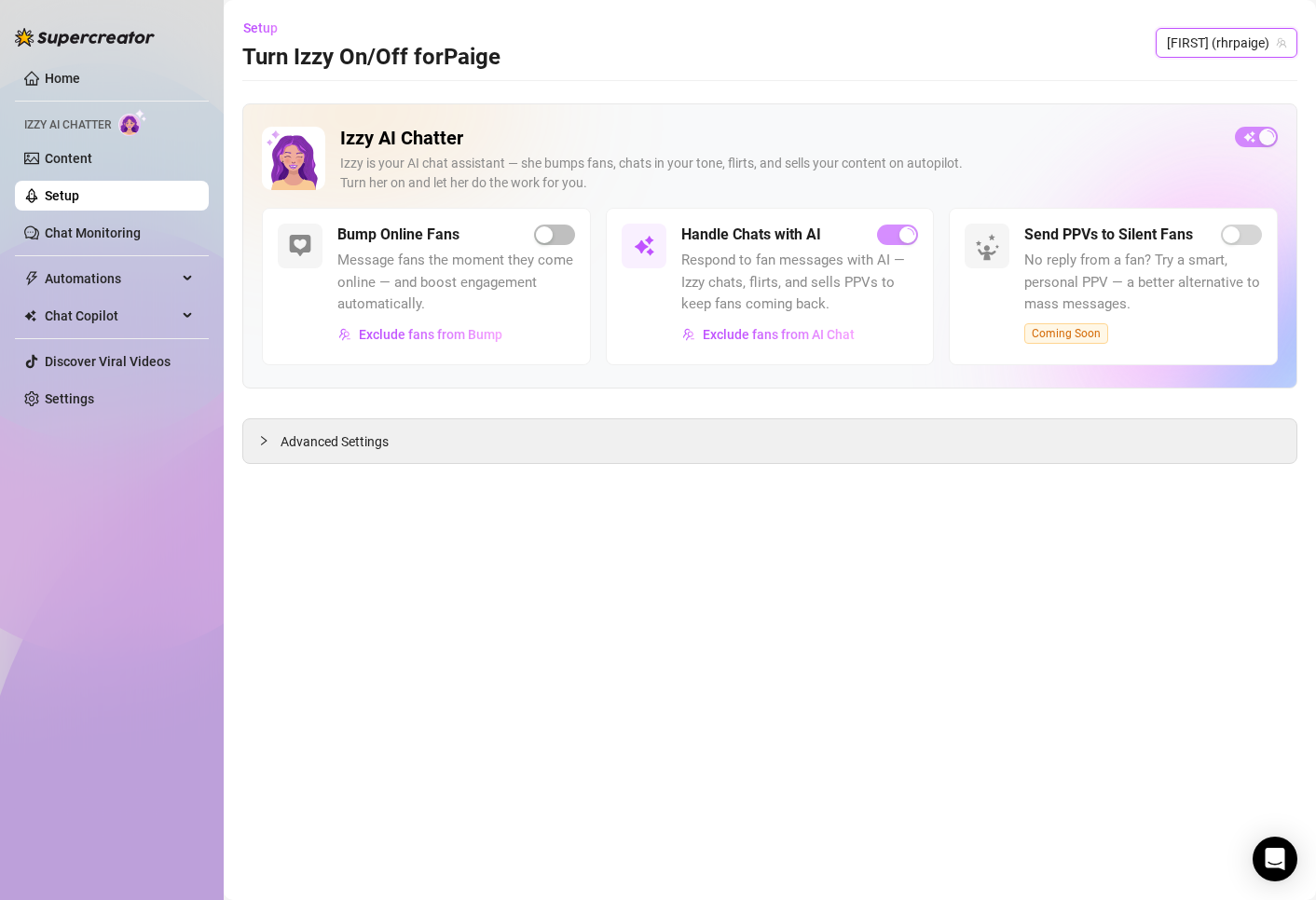 click on "[FIRST] (rhrpaige)" at bounding box center [1227, 43] 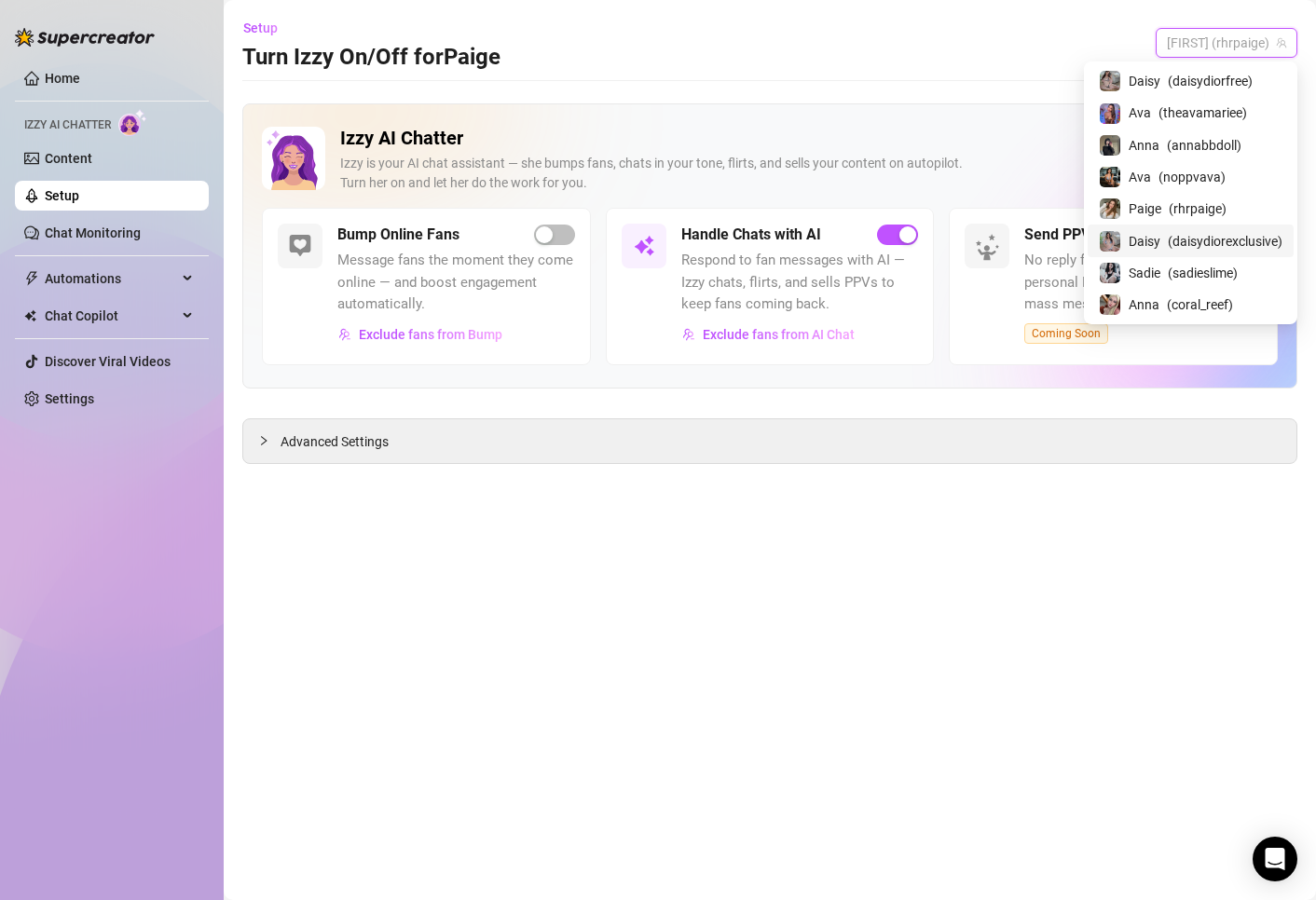 click on "( daisydiorexclusive )" at bounding box center [1225, 241] 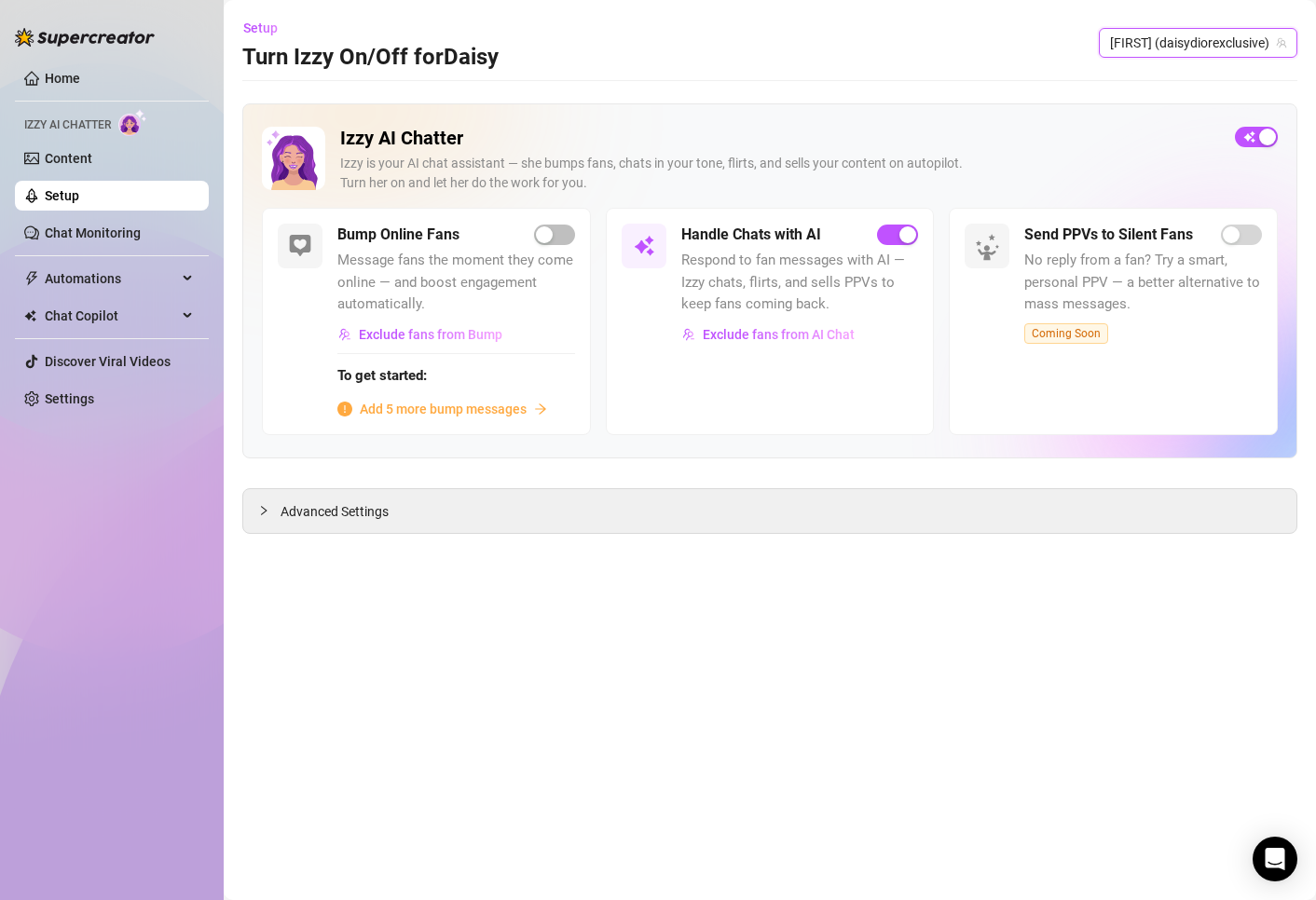 click on "[FIRST] (daisydiorexclusive)" at bounding box center (1198, 43) 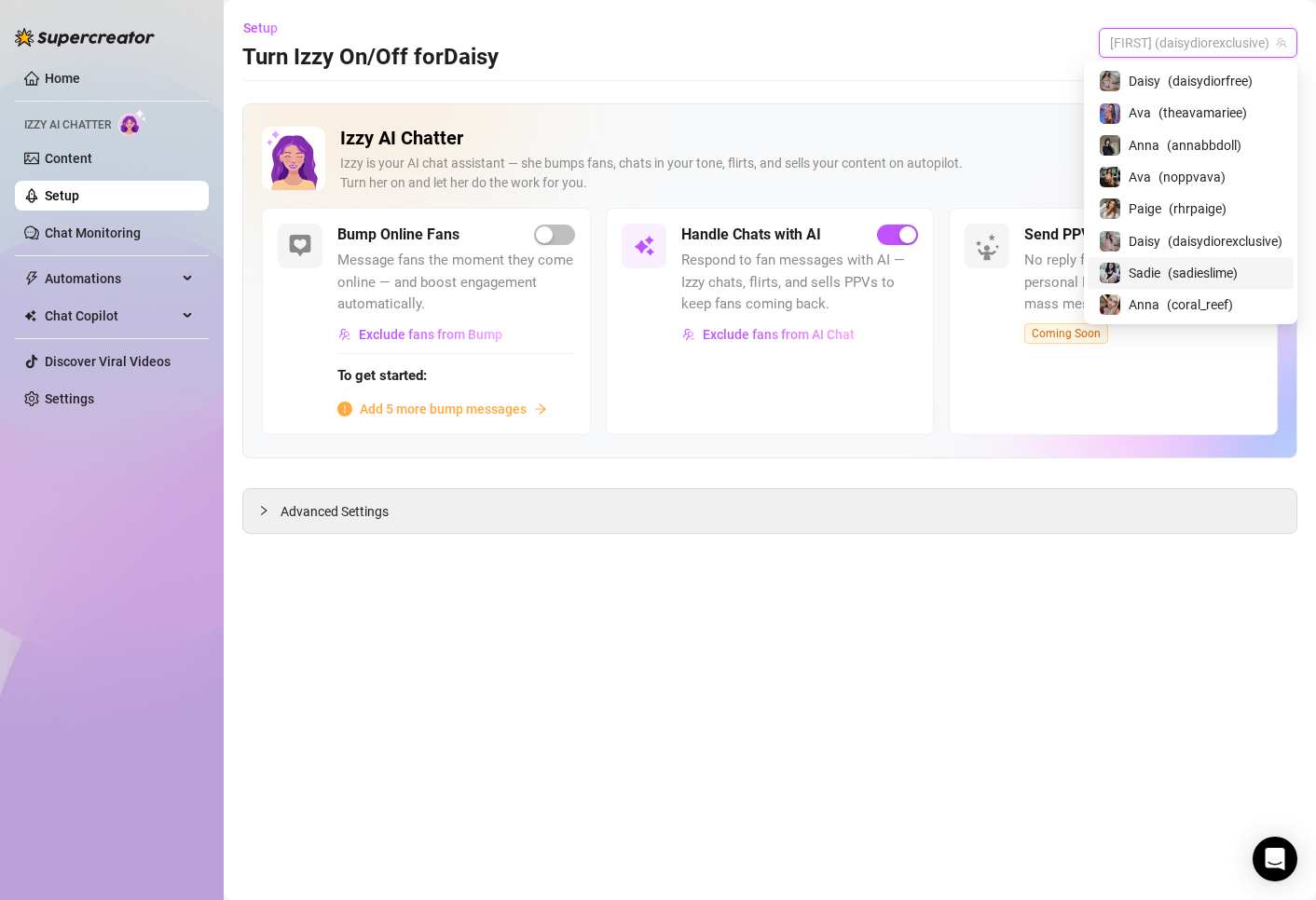 click on "[FIRST]   ( sadieslime )" at bounding box center [1190, 273] 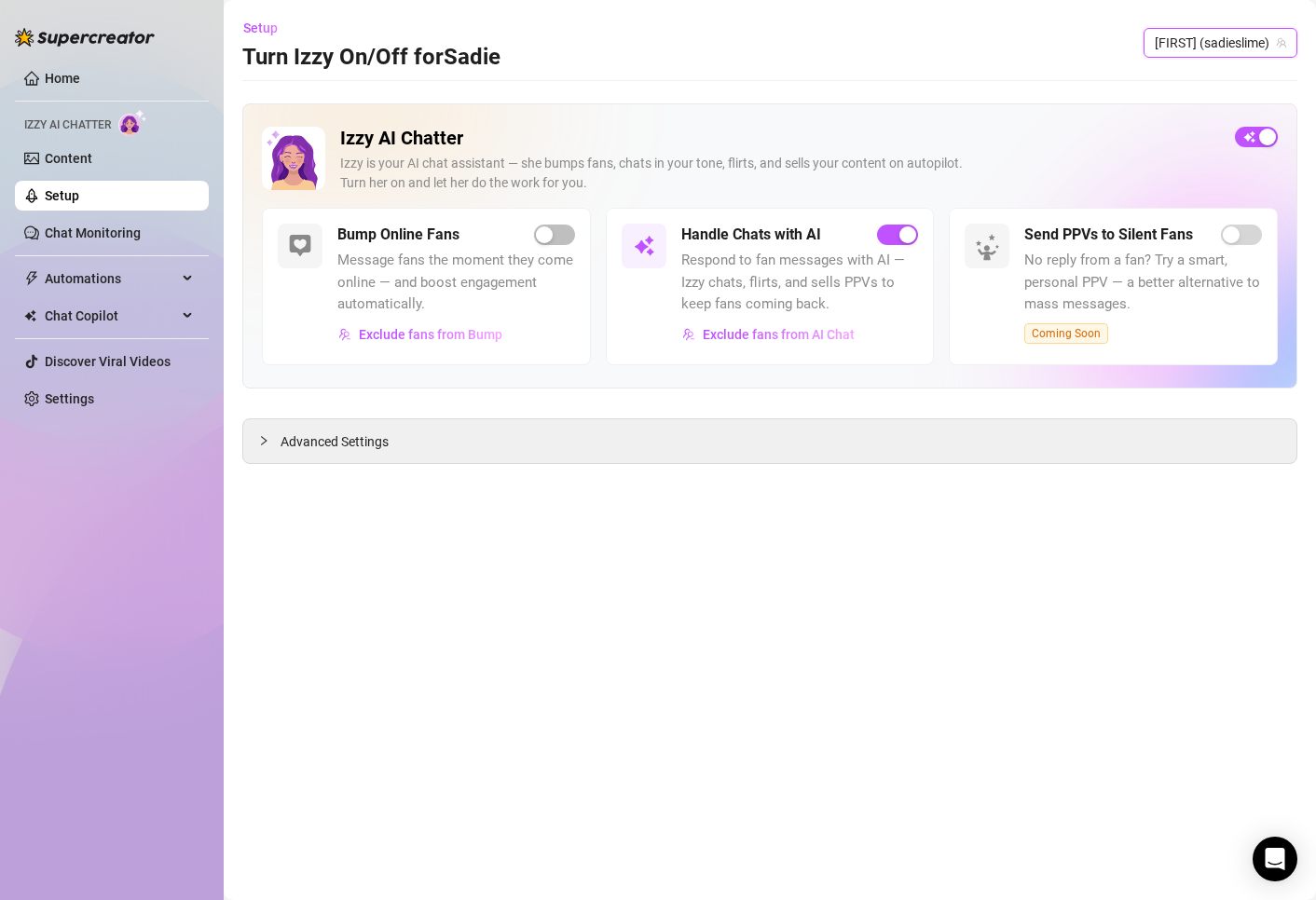 click on "[FIRST] (sadieslime)" at bounding box center (1220, 43) 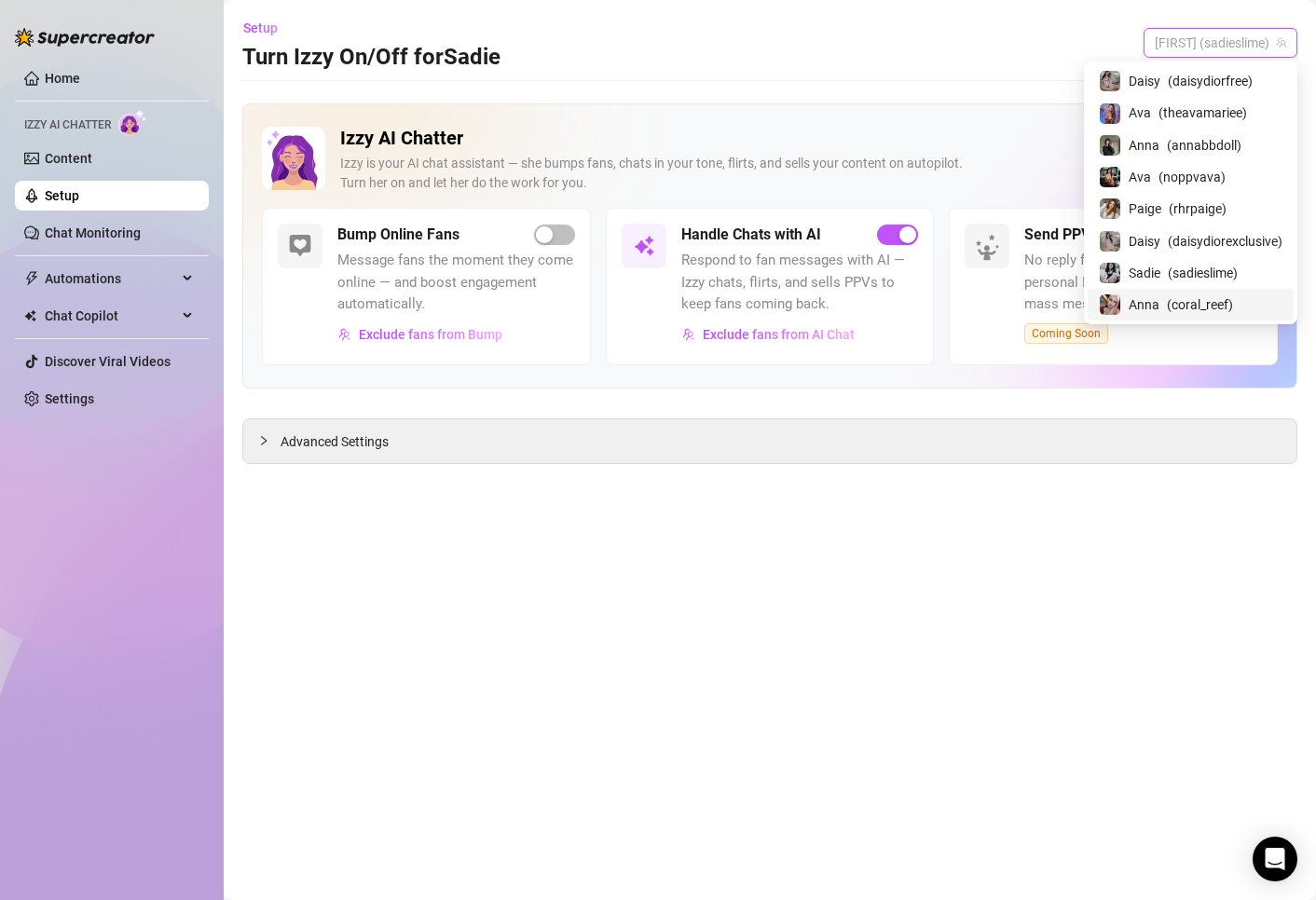 click on "[FIRST]   ( coral_reef )" at bounding box center [1190, 305] 